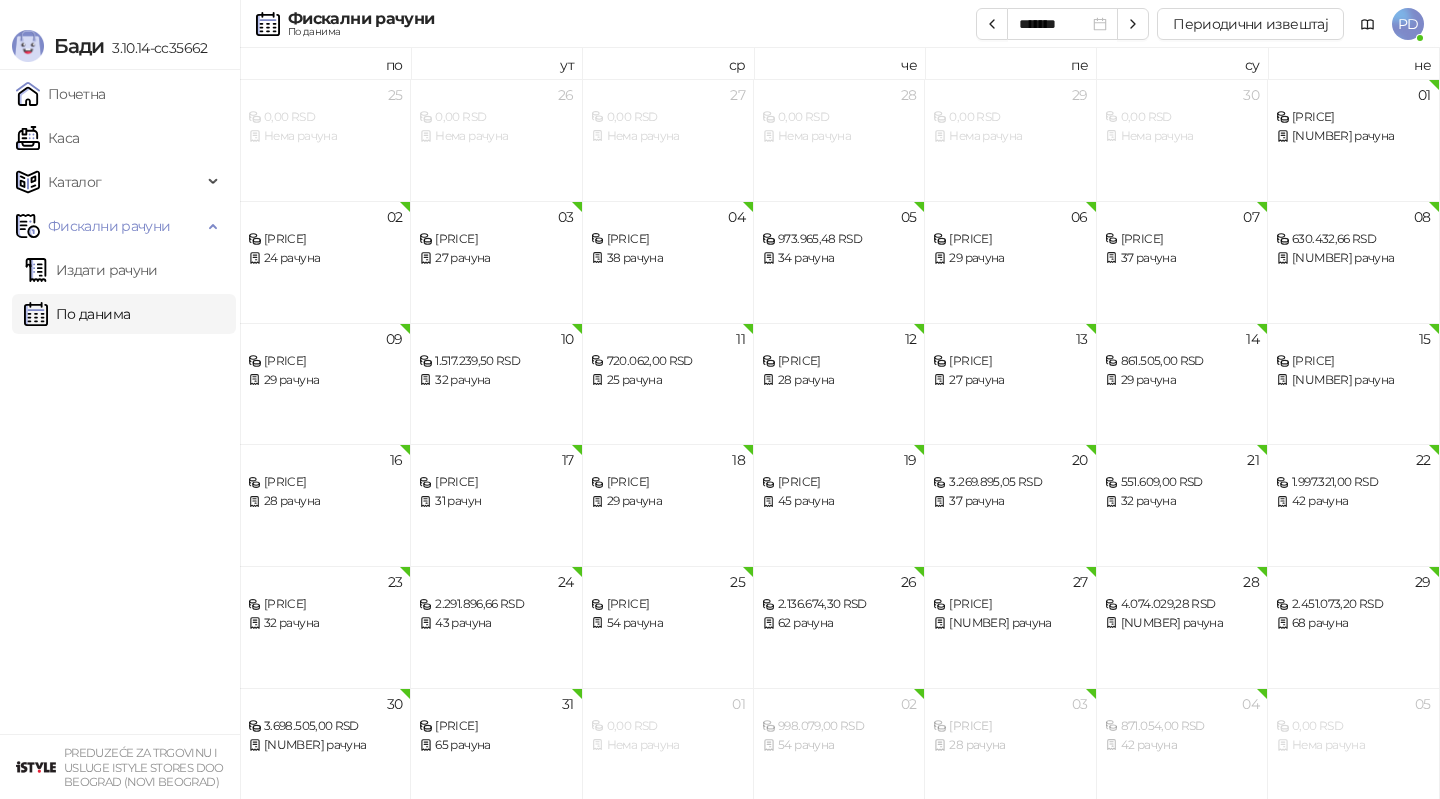 type on "*******" 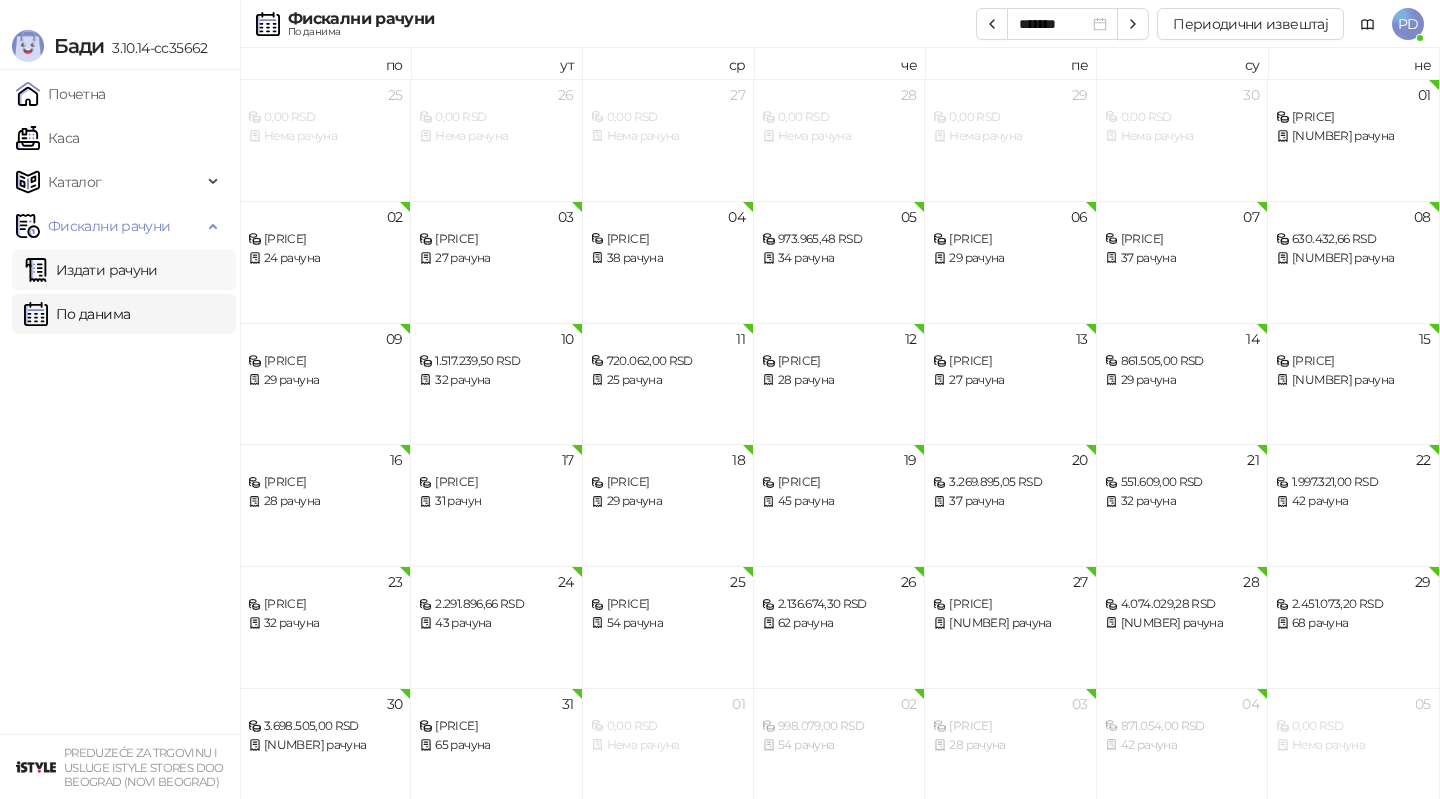 scroll, scrollTop: 11, scrollLeft: 0, axis: vertical 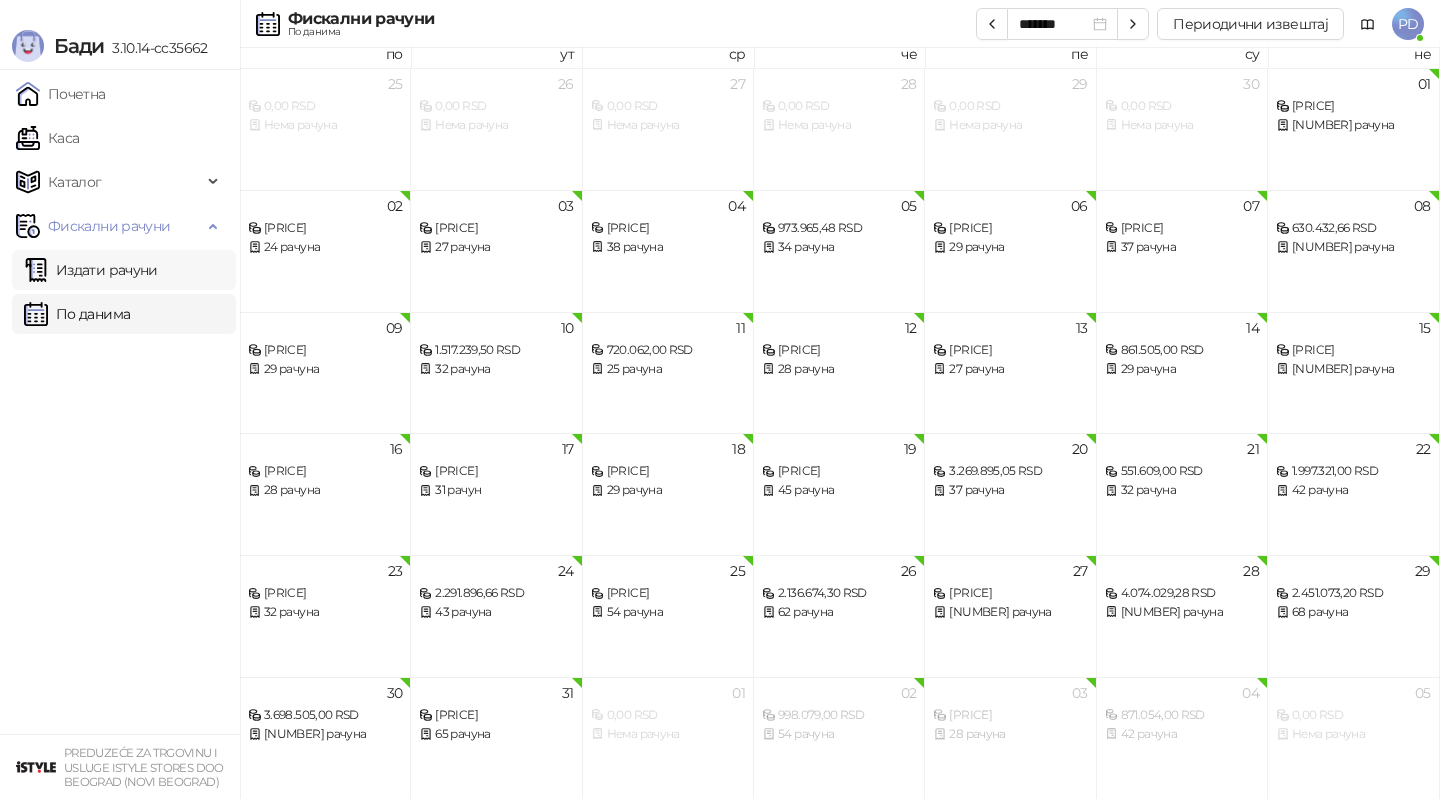 click on "Издати рачуни" at bounding box center (91, 270) 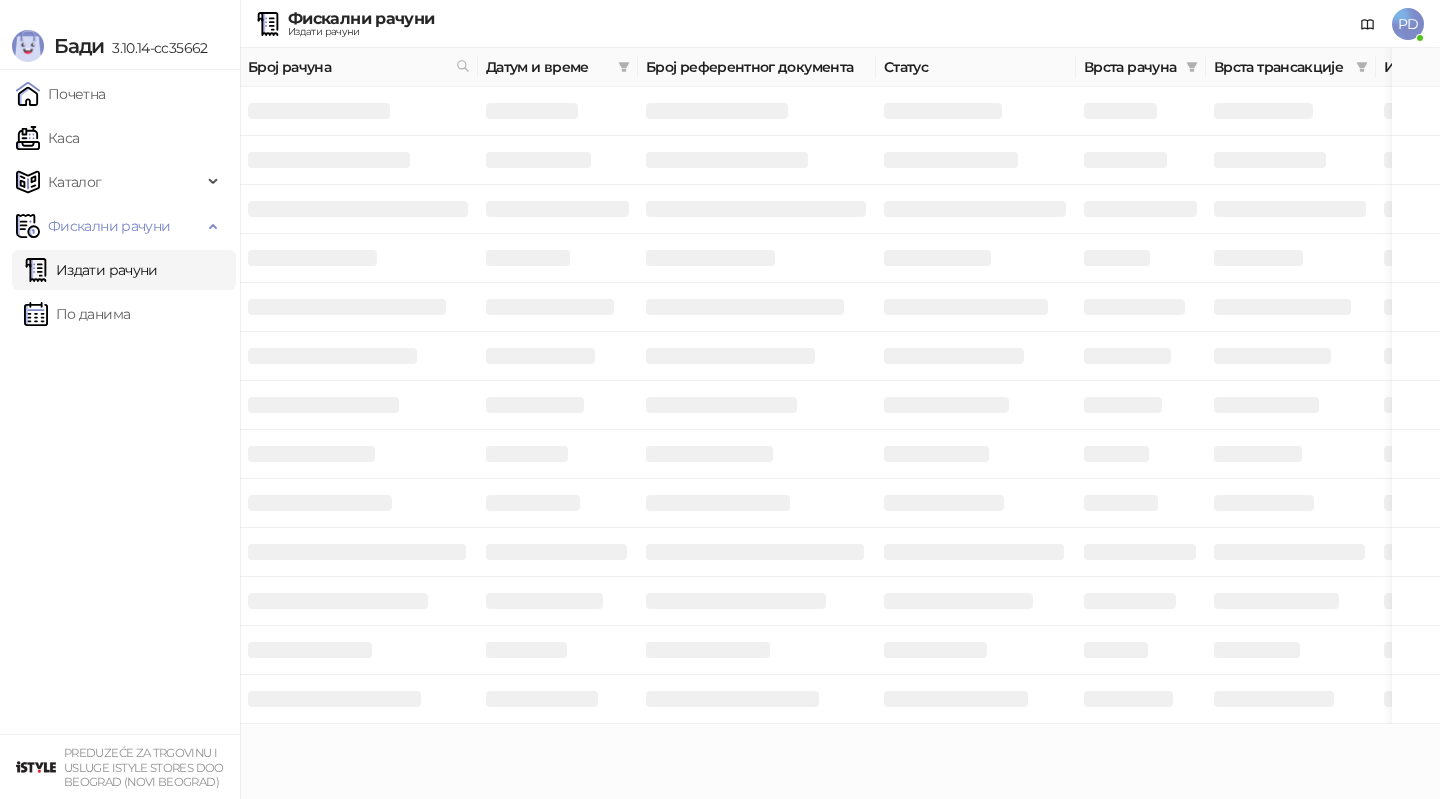 scroll, scrollTop: 0, scrollLeft: 0, axis: both 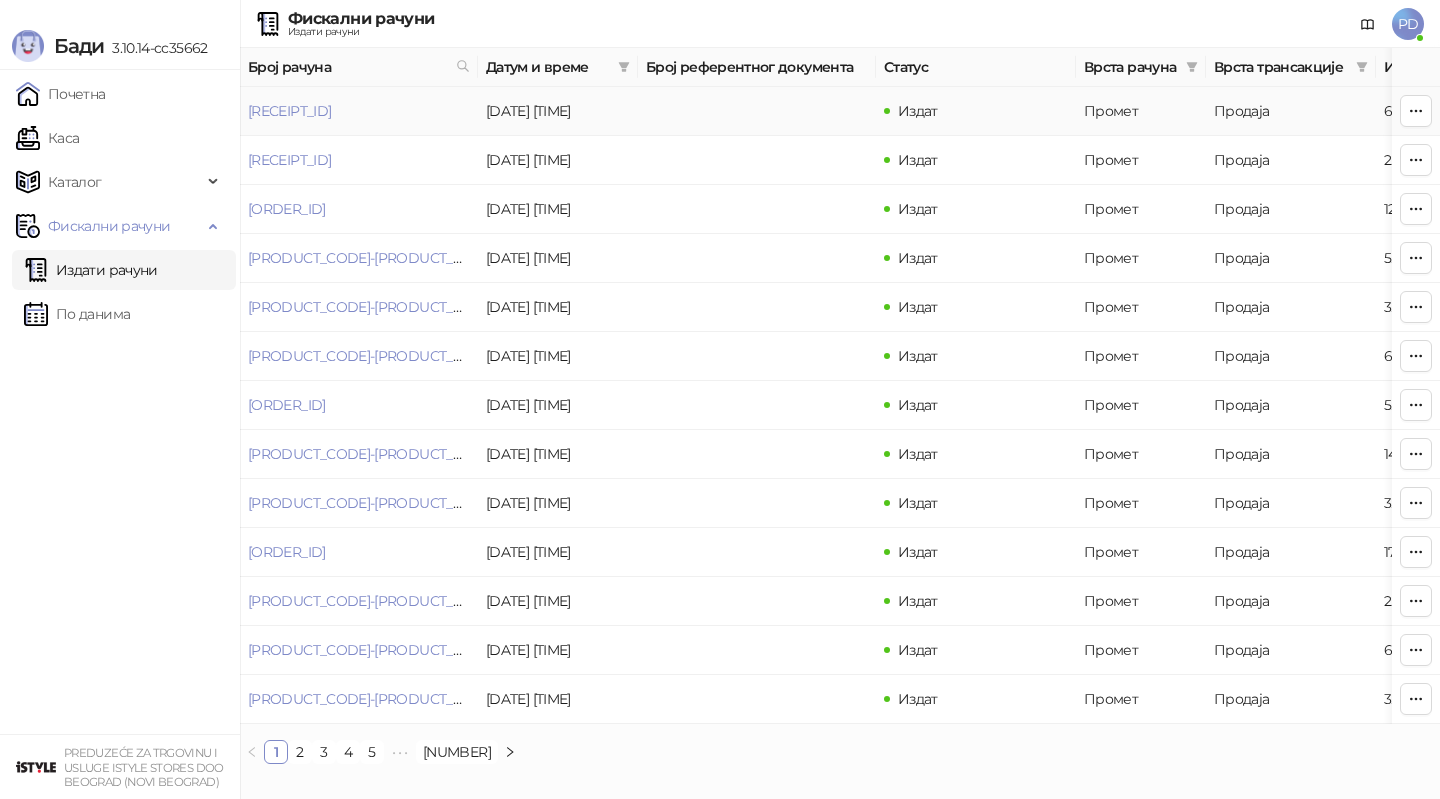 click on "[RECEIPT_ID]" at bounding box center [359, 111] 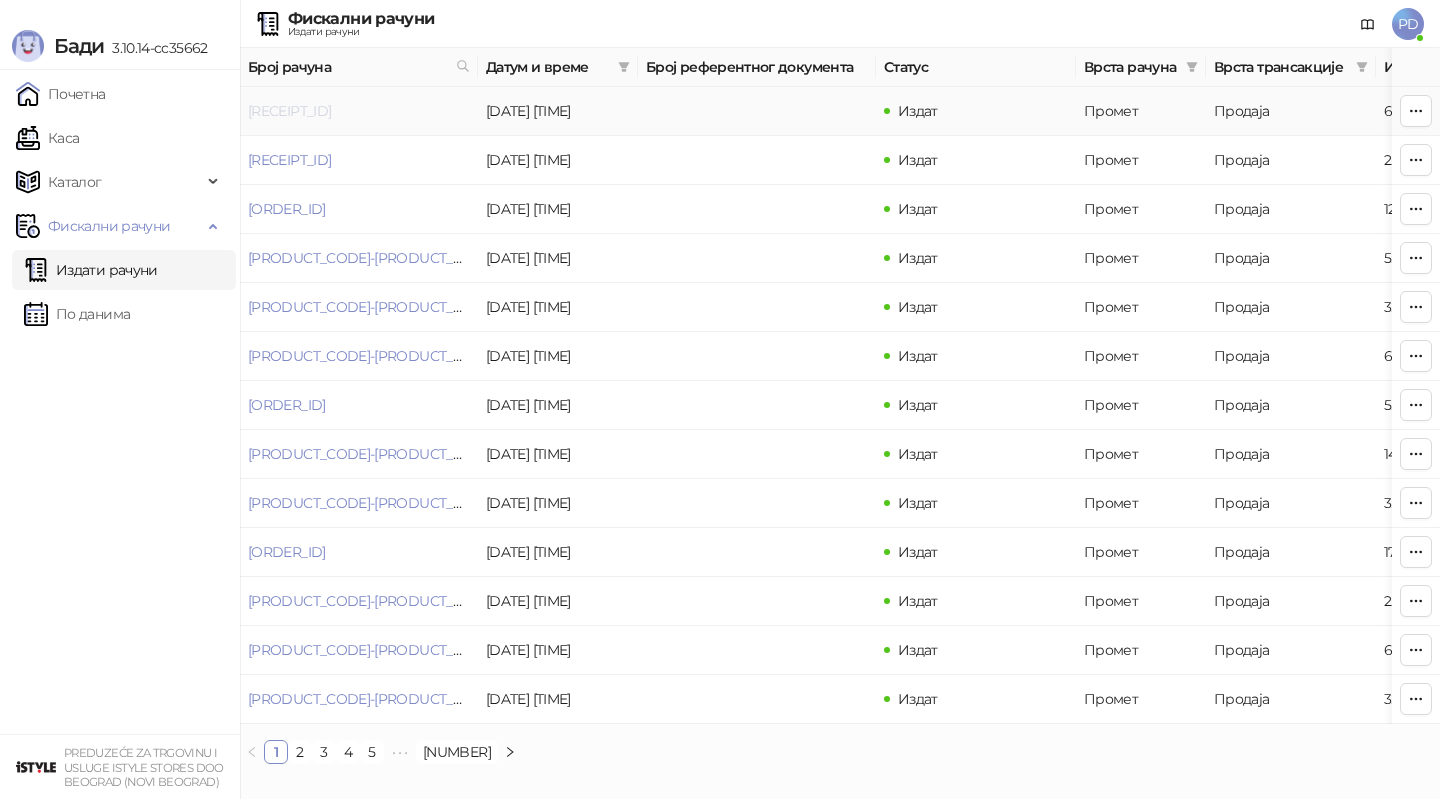 click on "[RECEIPT_ID]" at bounding box center [289, 111] 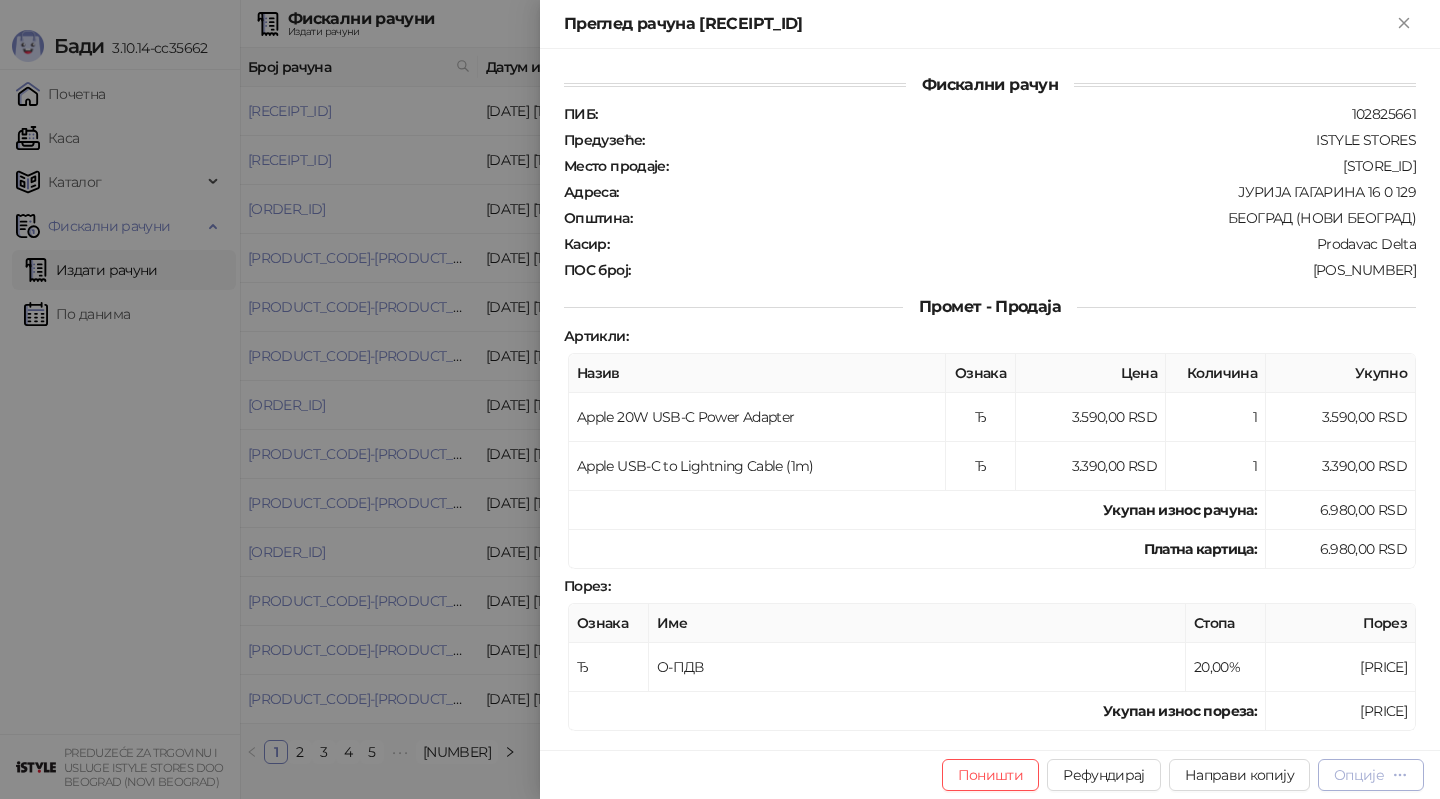 click on "Опције" at bounding box center (1371, 775) 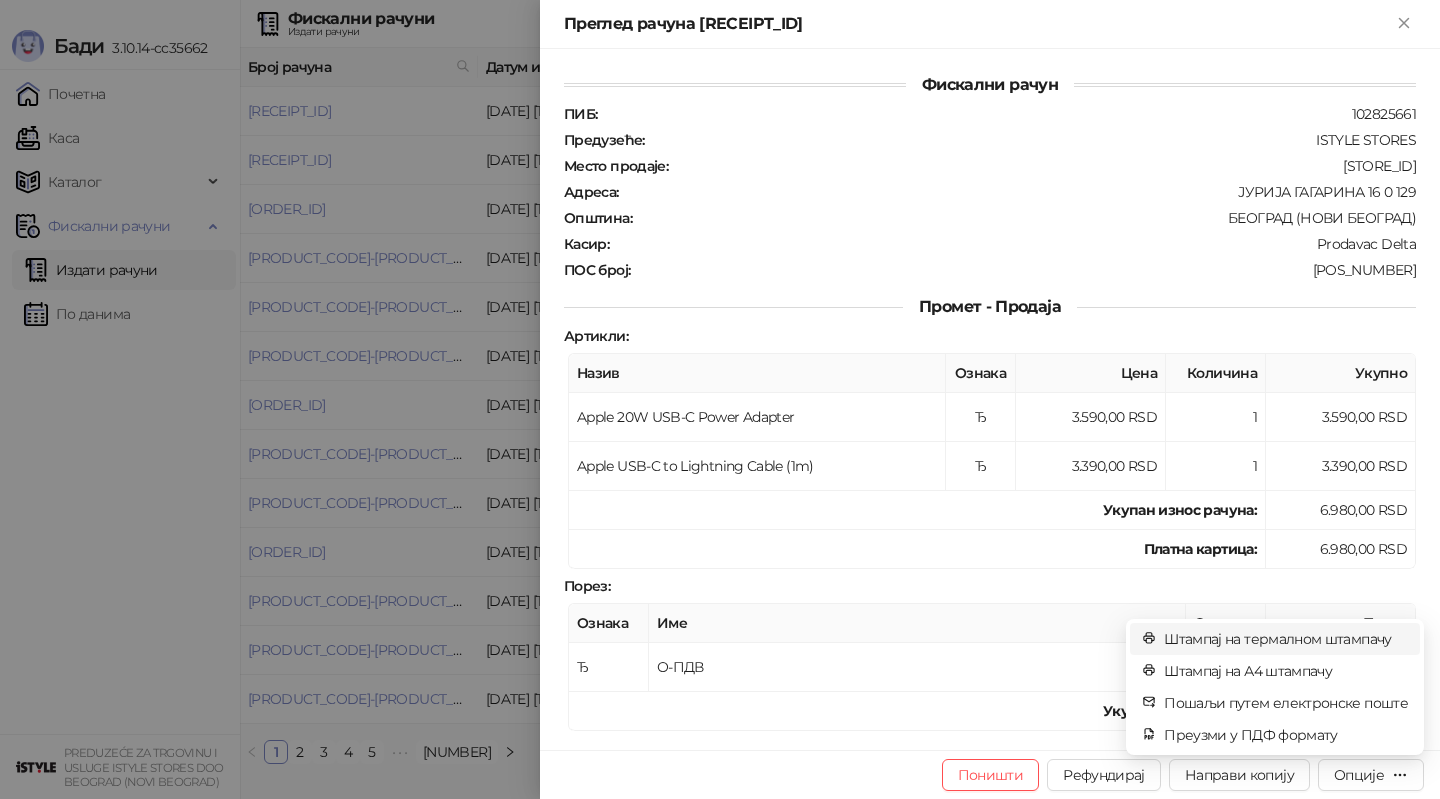 click on "Штампај на термалном штампачу" at bounding box center [1286, 639] 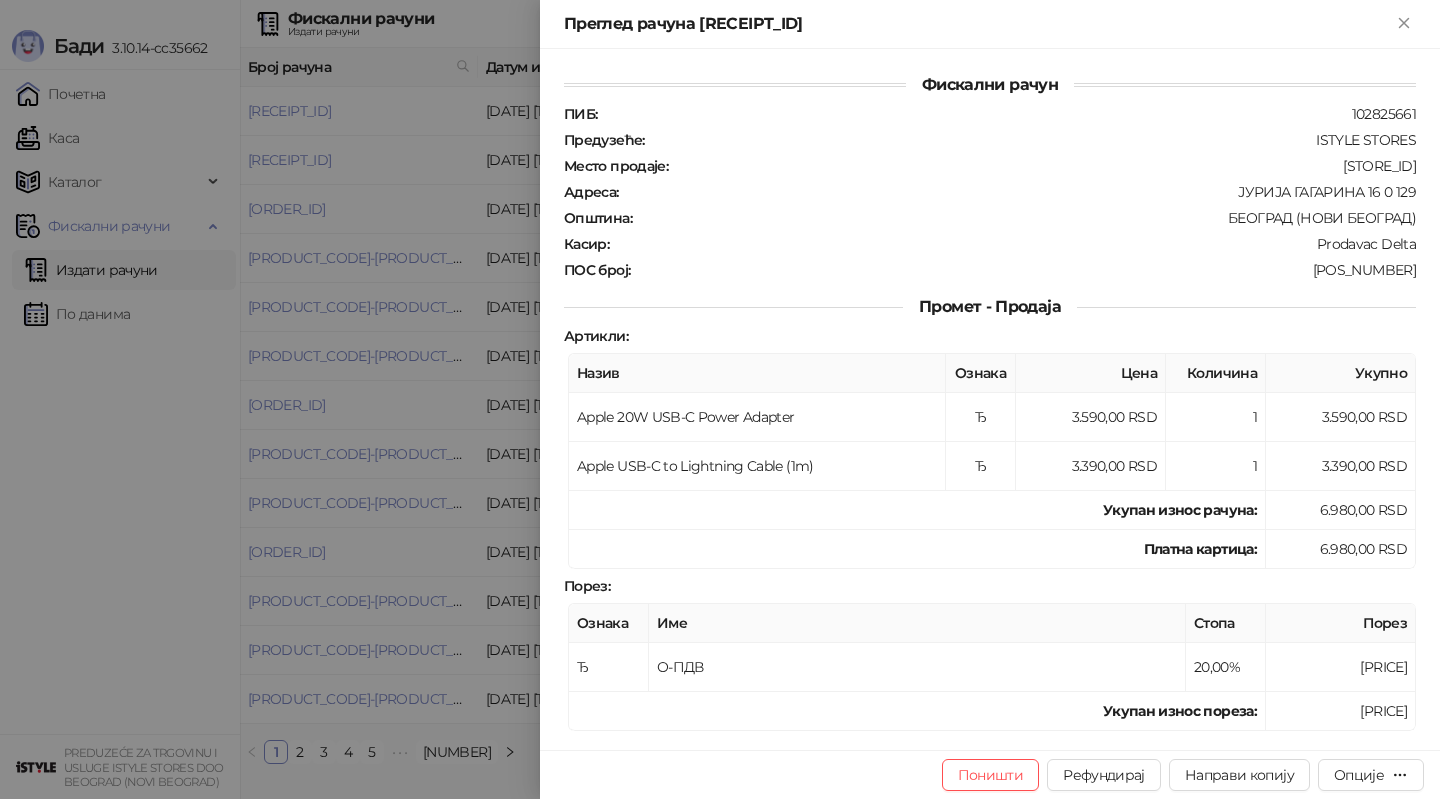 click at bounding box center (720, 399) 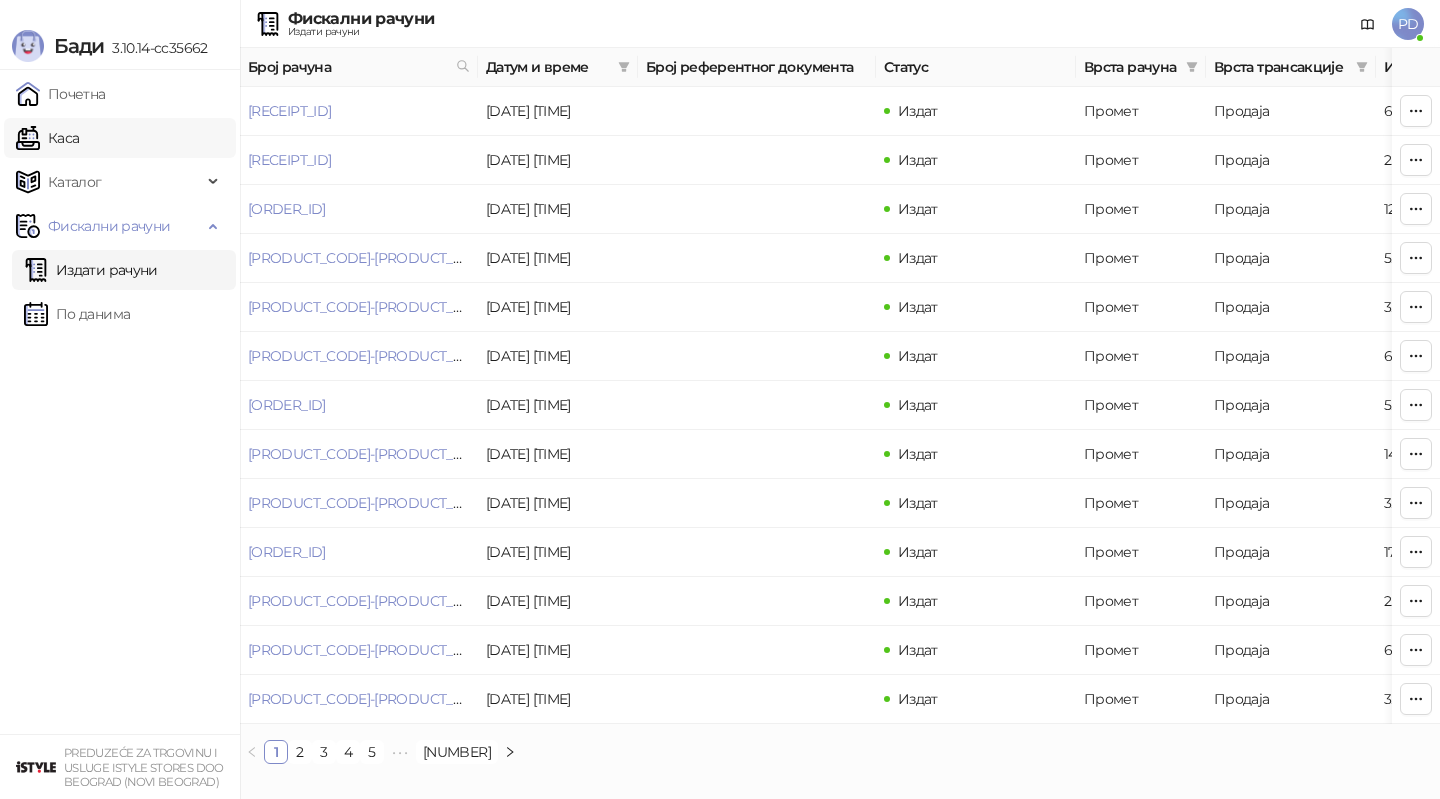 click on "Каса" at bounding box center (47, 138) 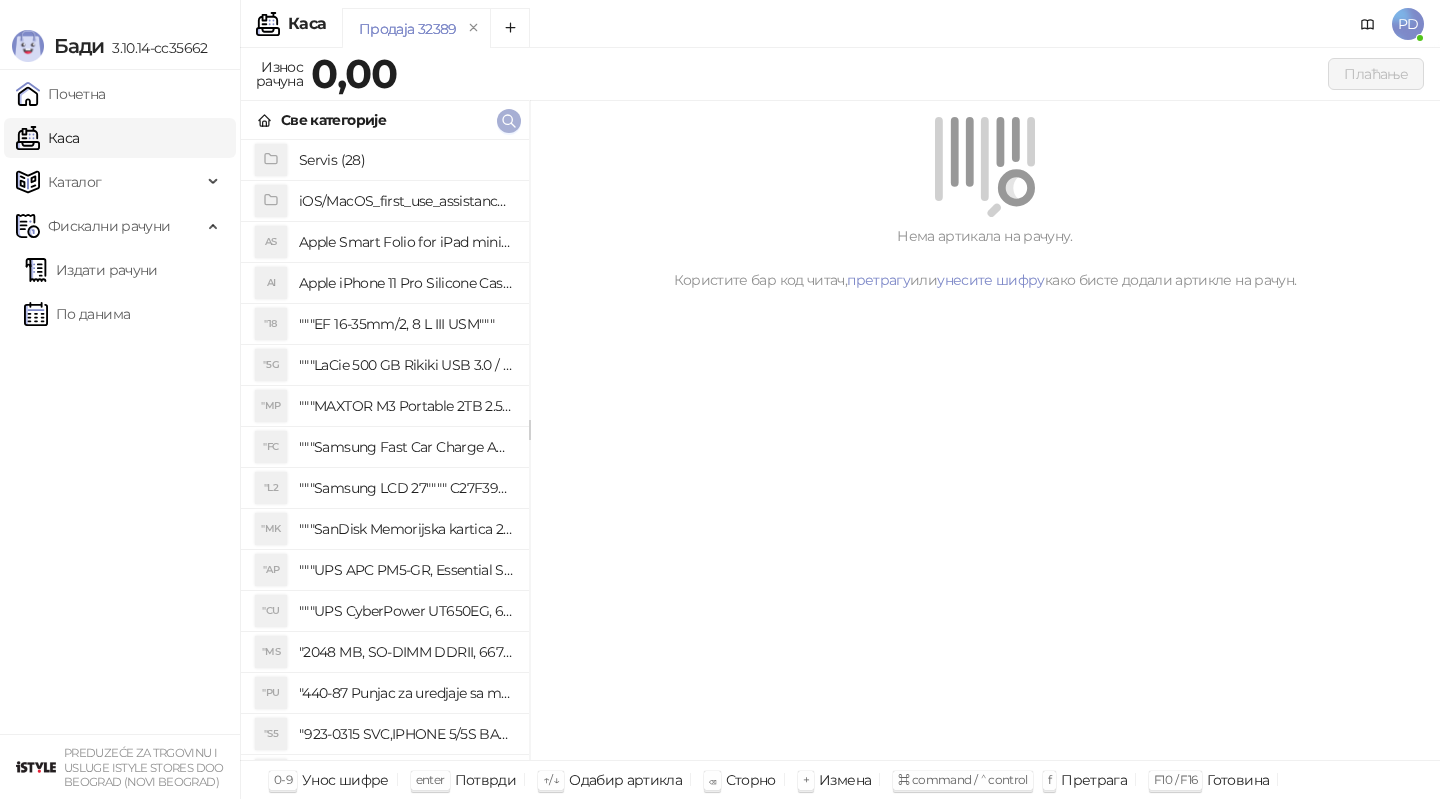 click 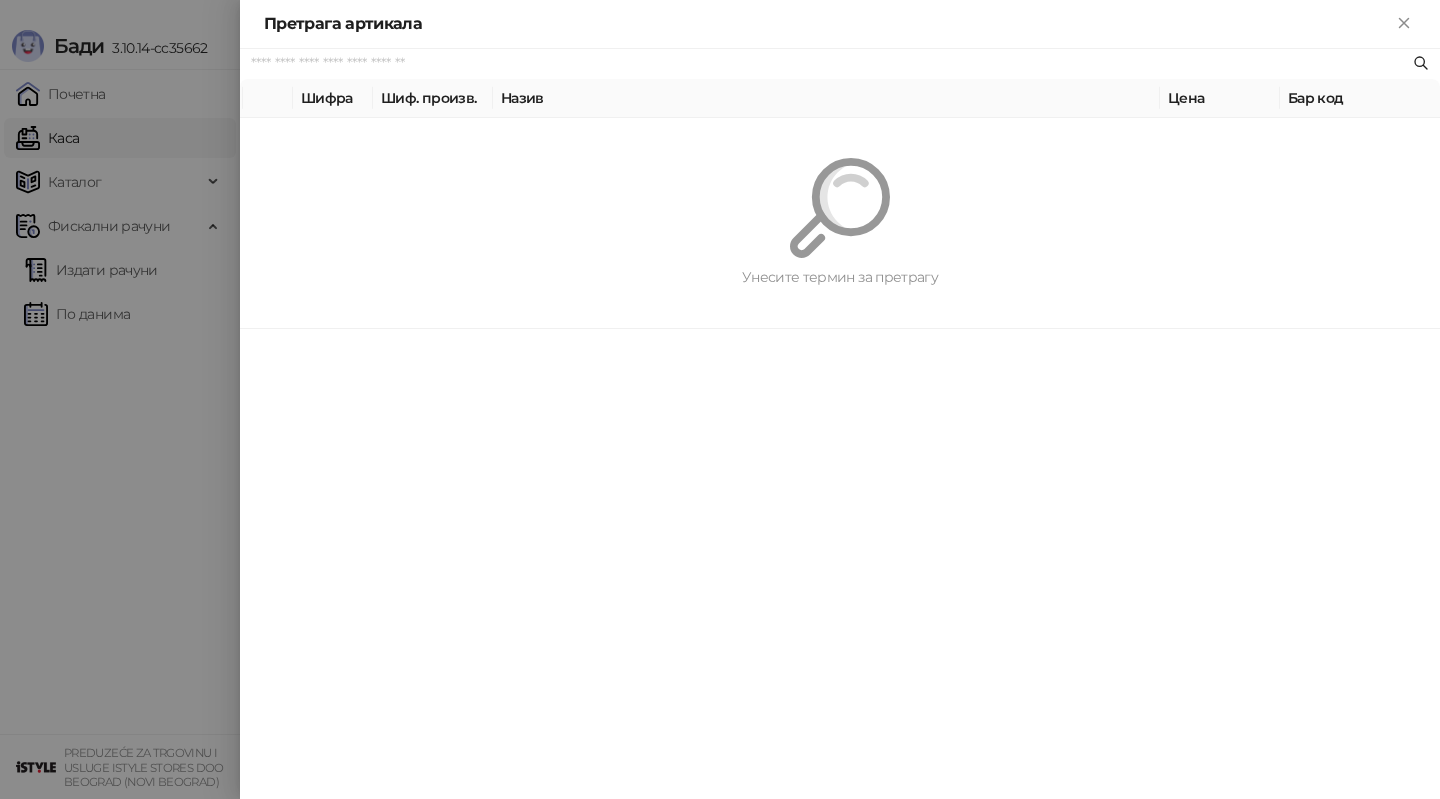 paste on "**********" 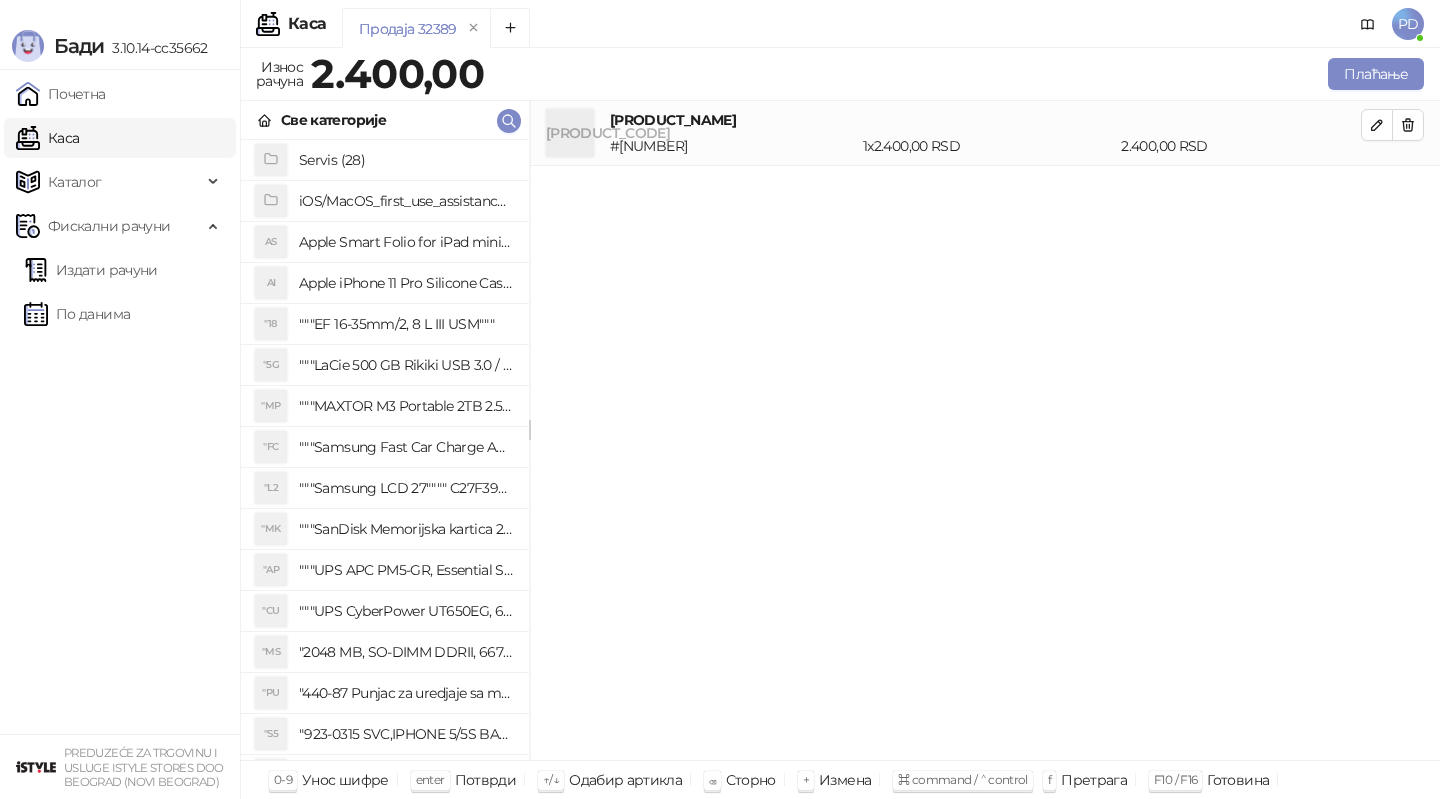 click on "Све категорије" at bounding box center [385, 120] 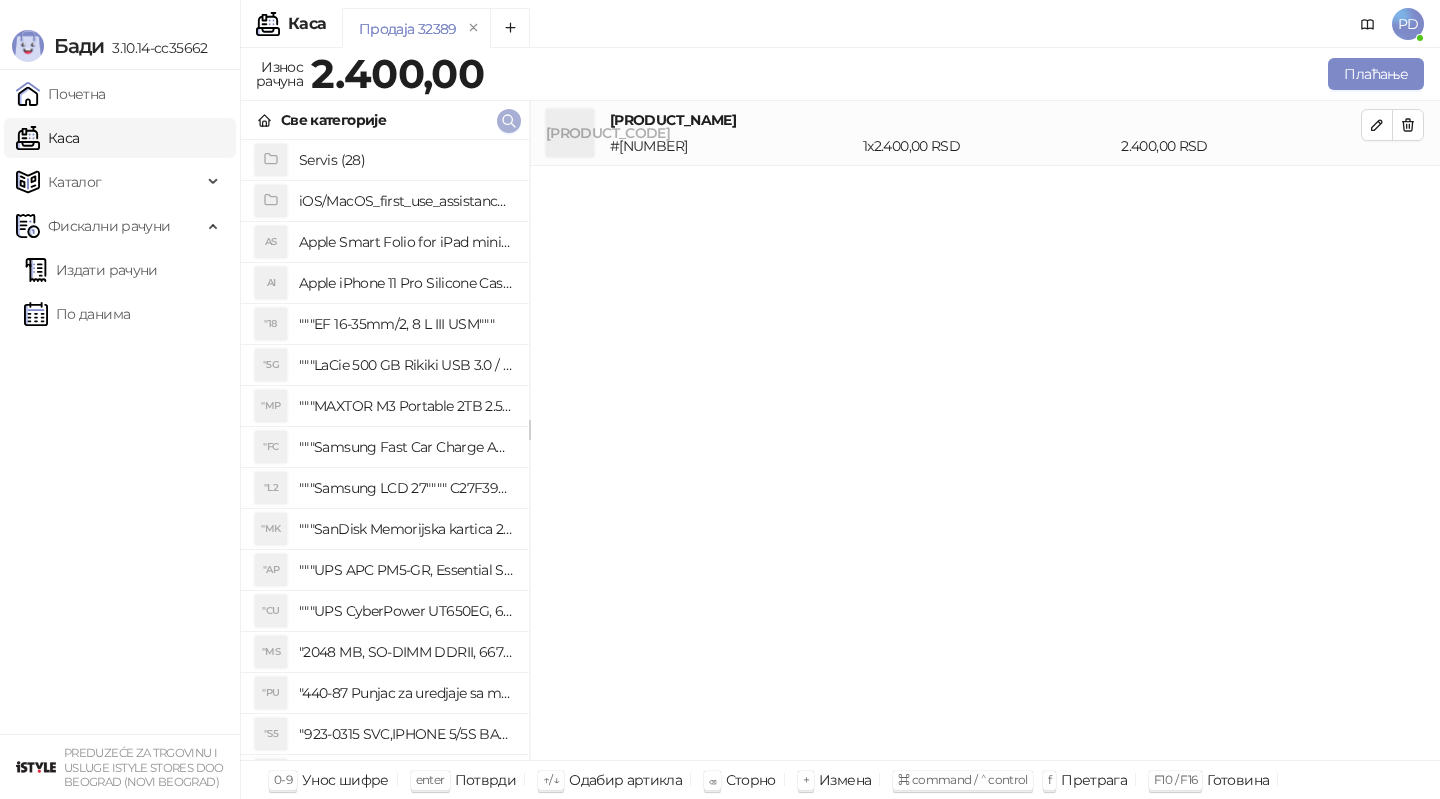 click 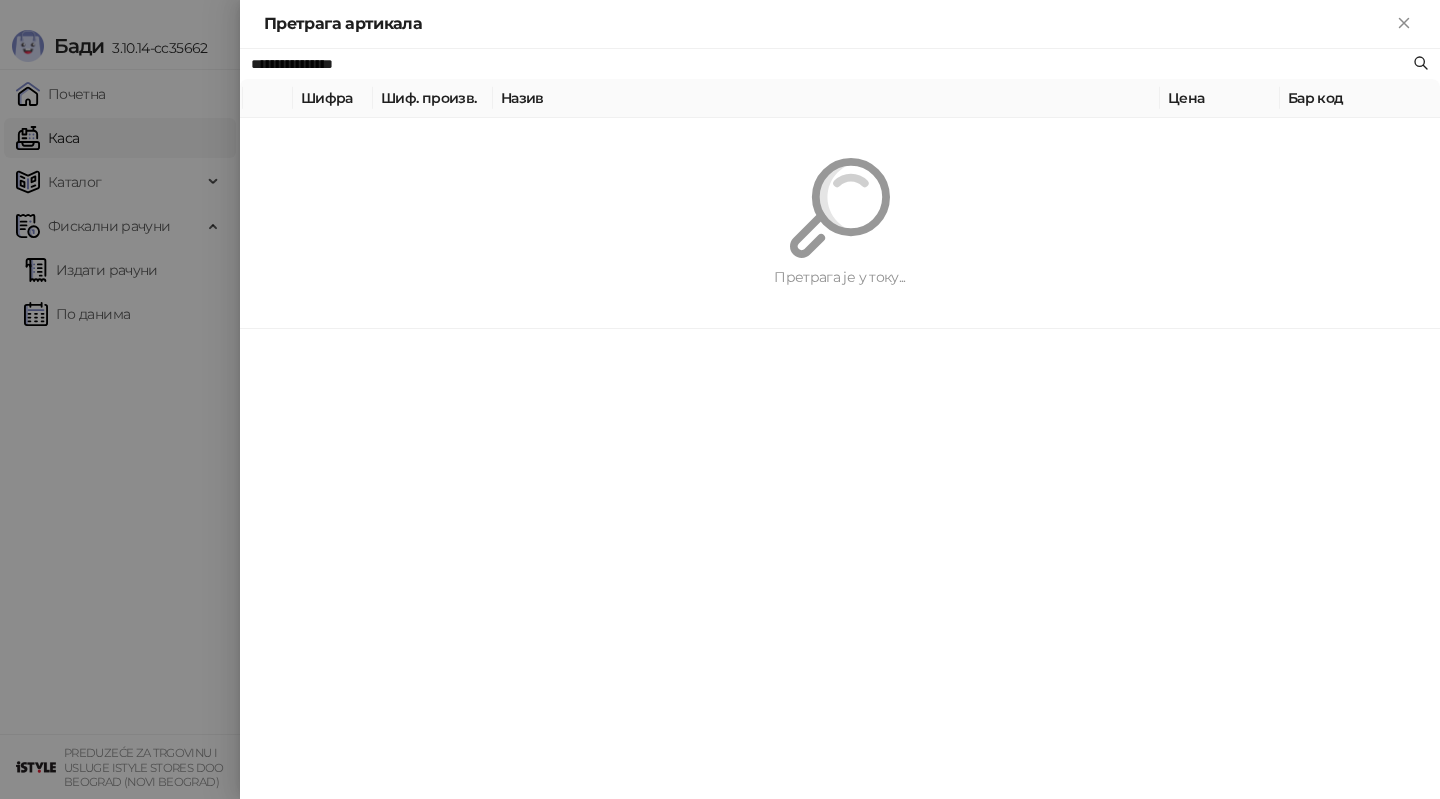 paste on "*********" 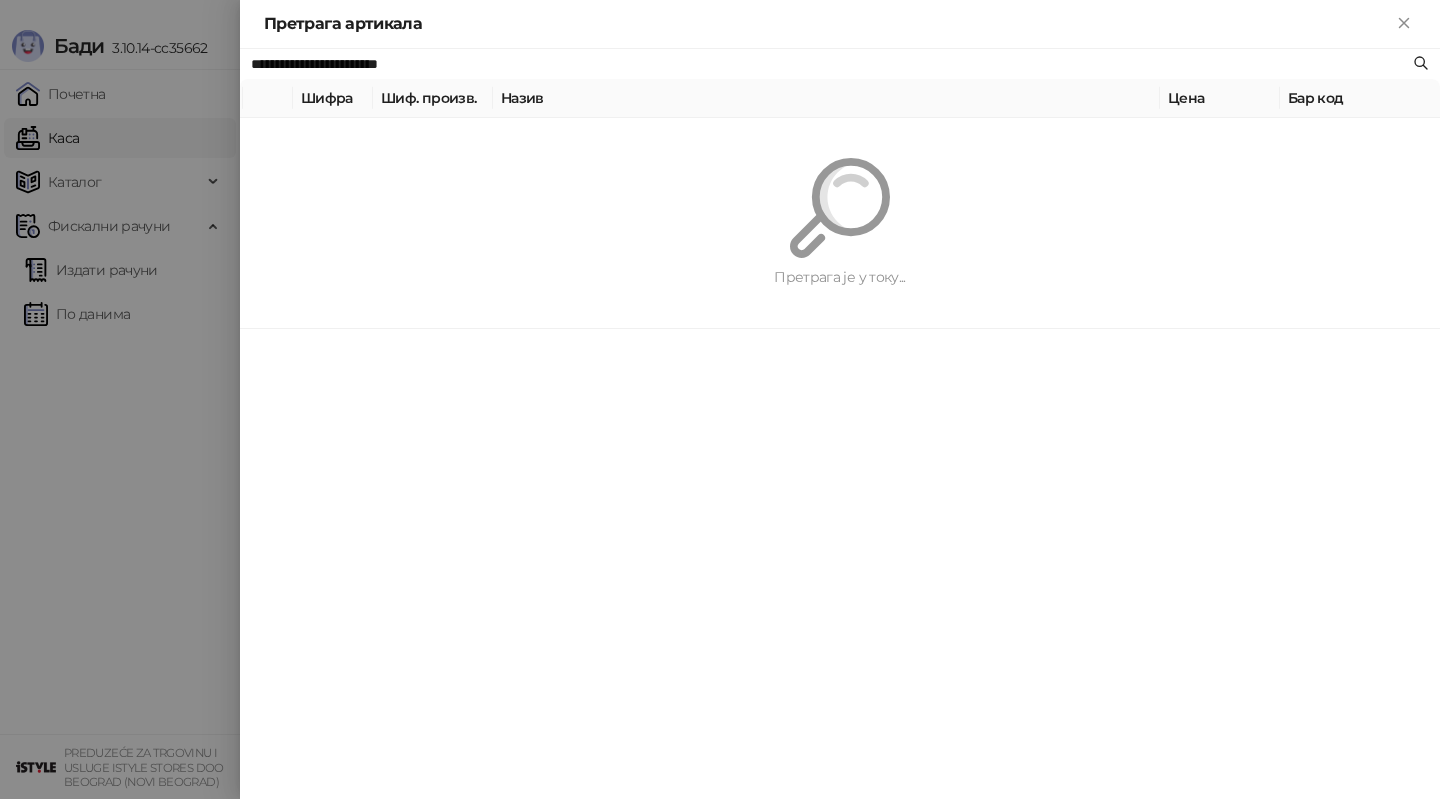 type on "**********" 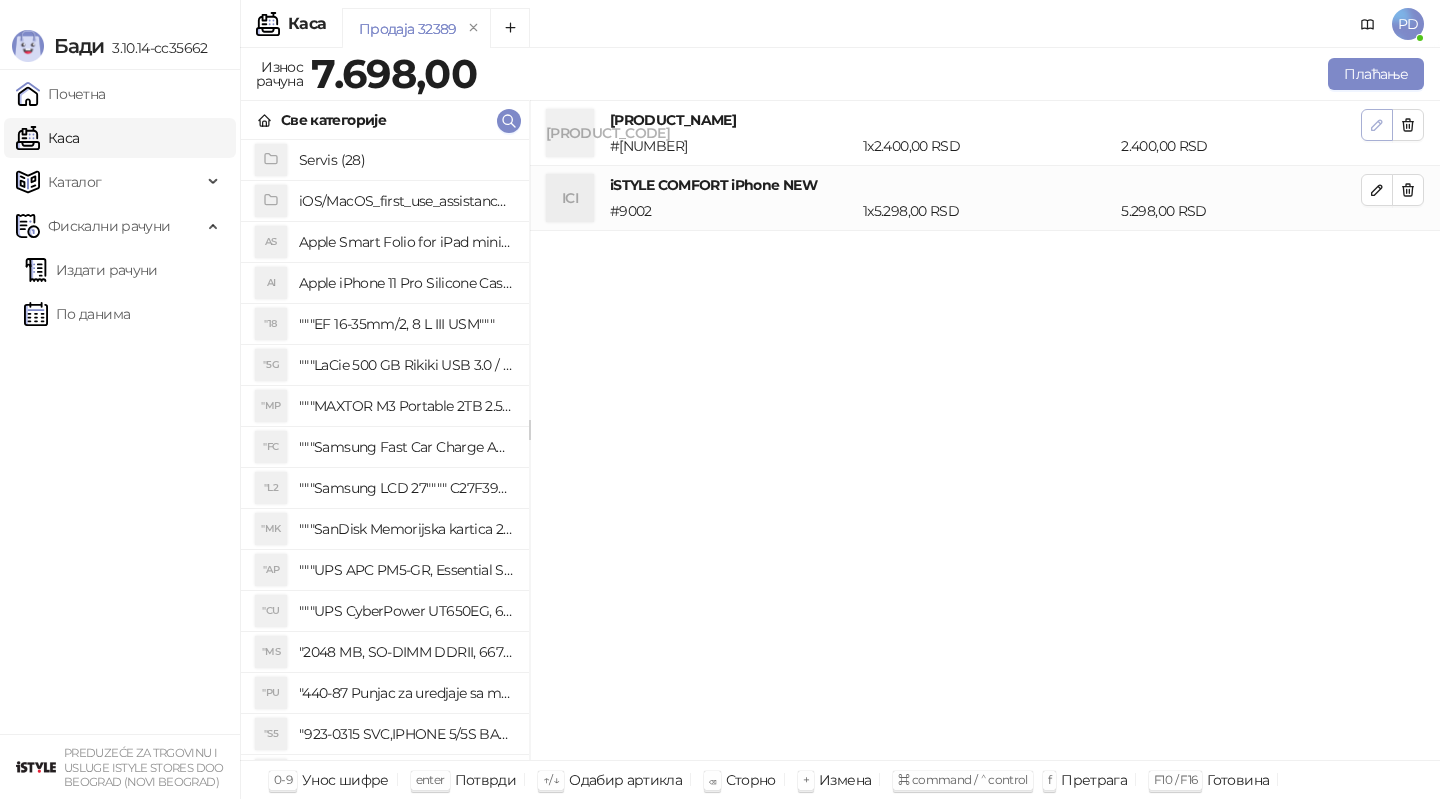 click at bounding box center (1377, 125) 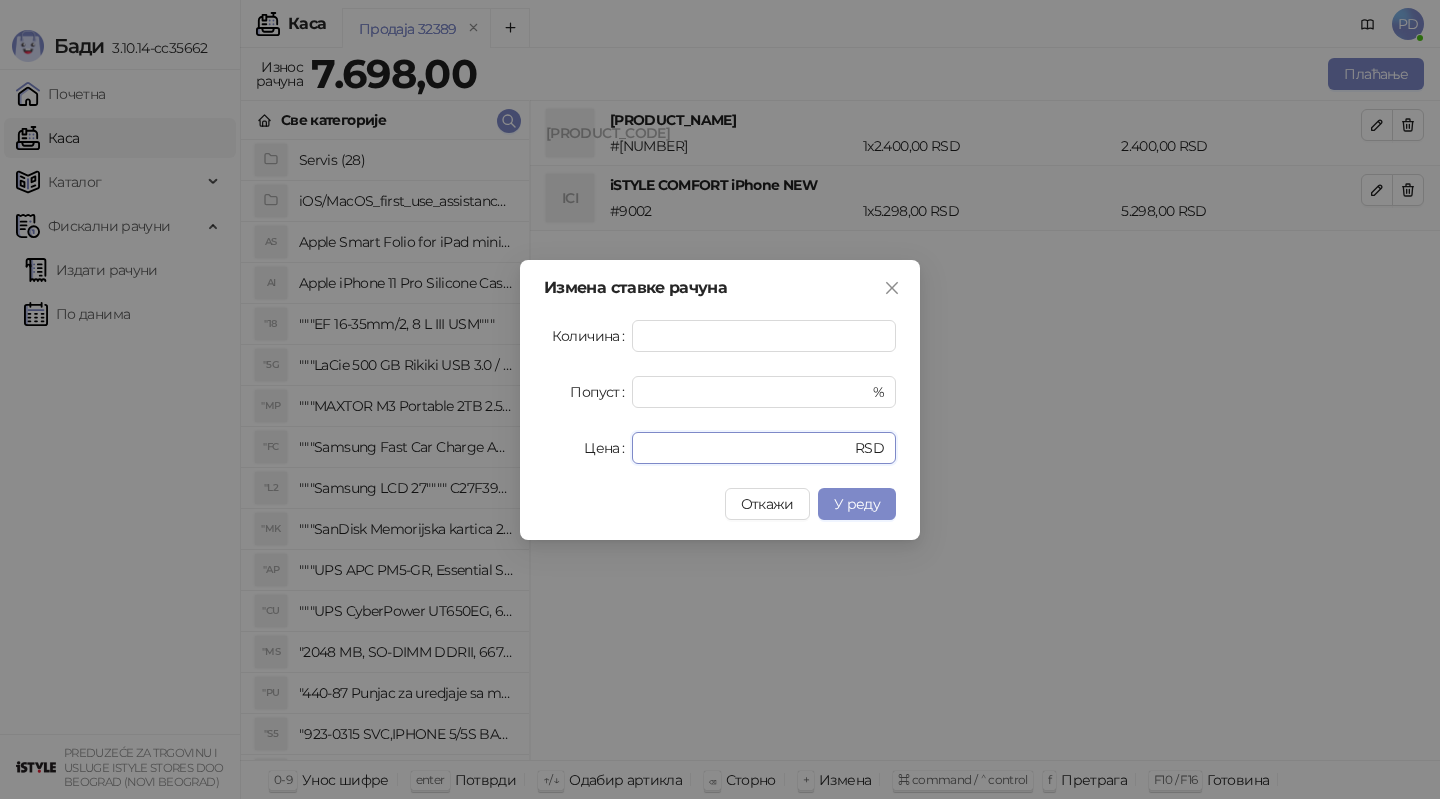 drag, startPoint x: 703, startPoint y: 455, endPoint x: 479, endPoint y: 455, distance: 224 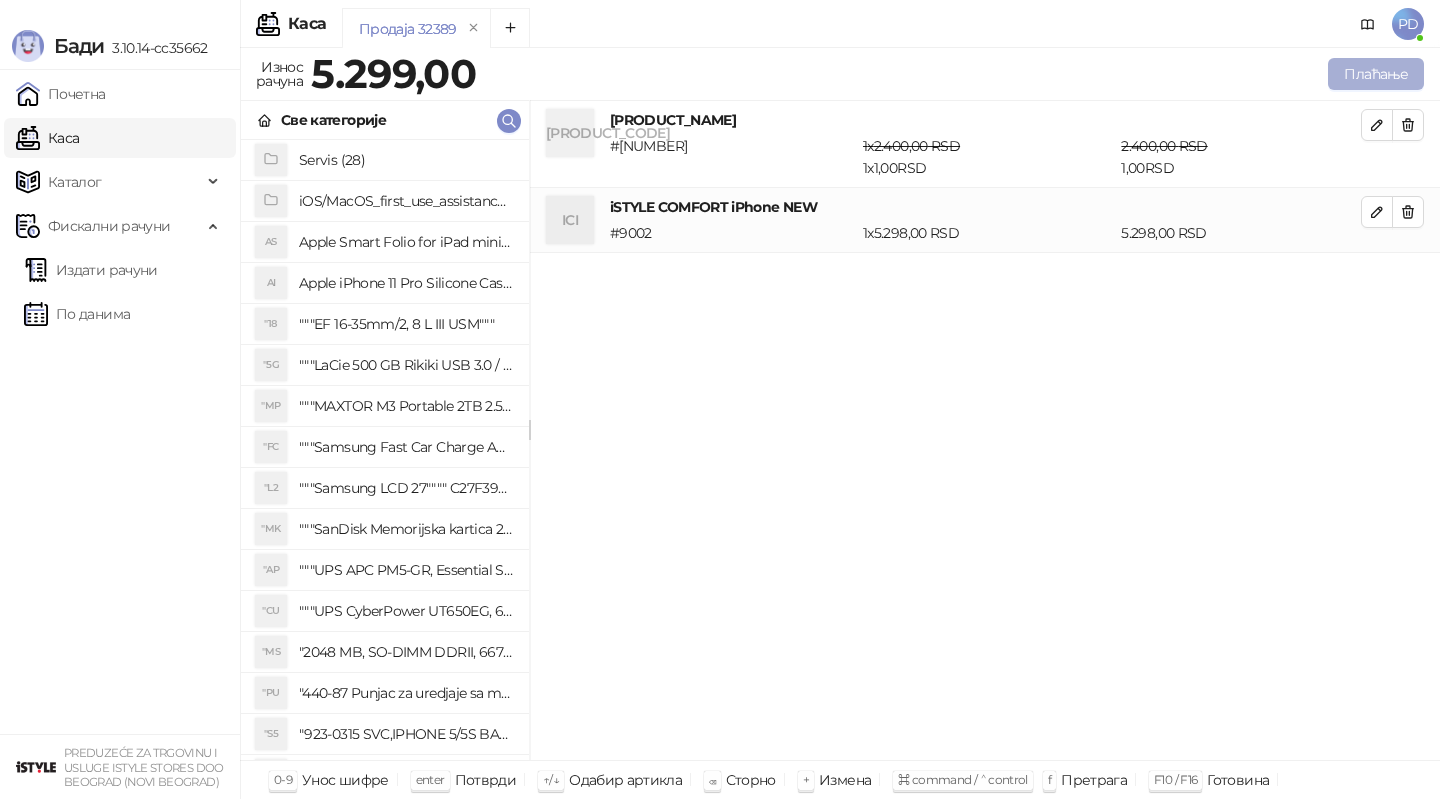 click on "Плаћање" at bounding box center [1376, 74] 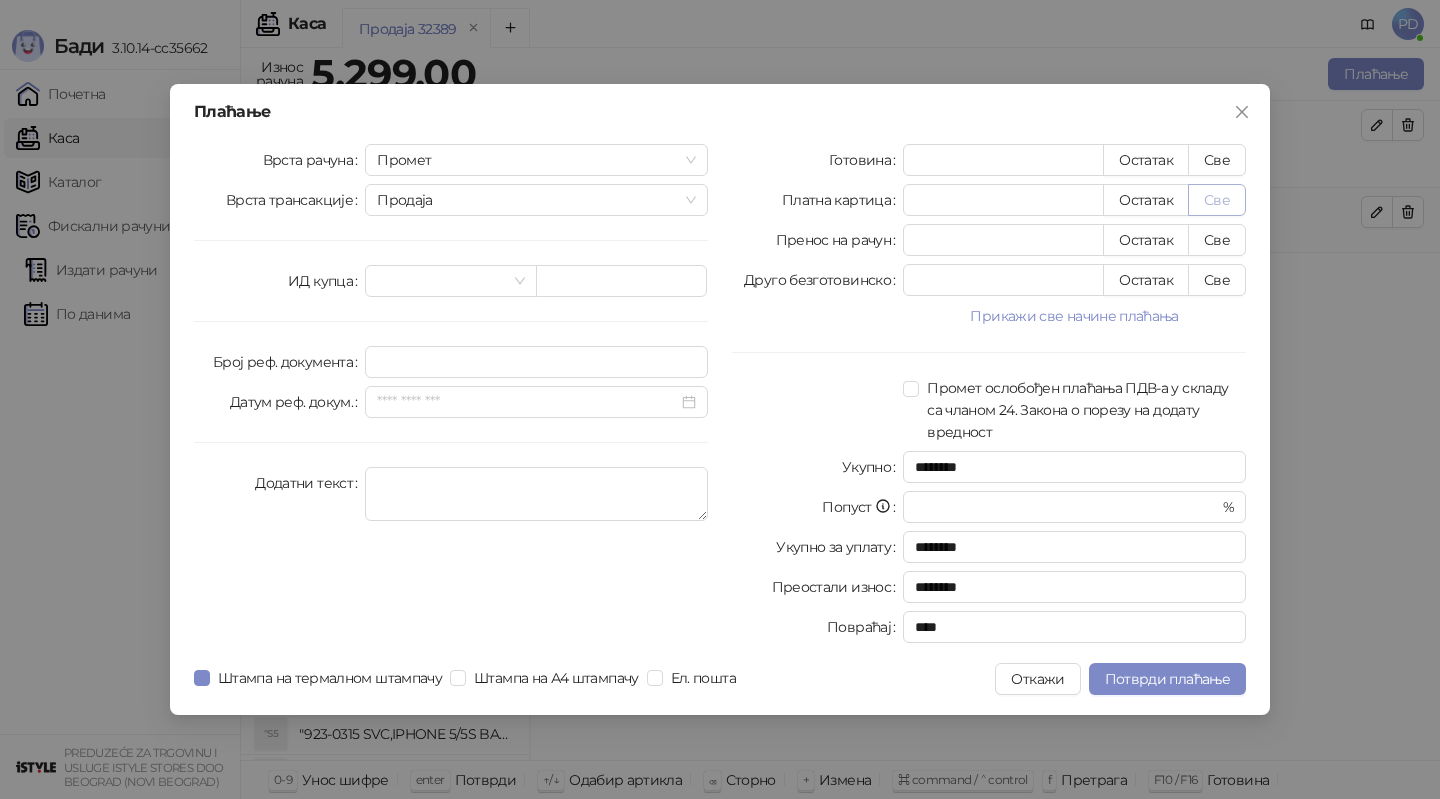 click on "Све" at bounding box center [1217, 200] 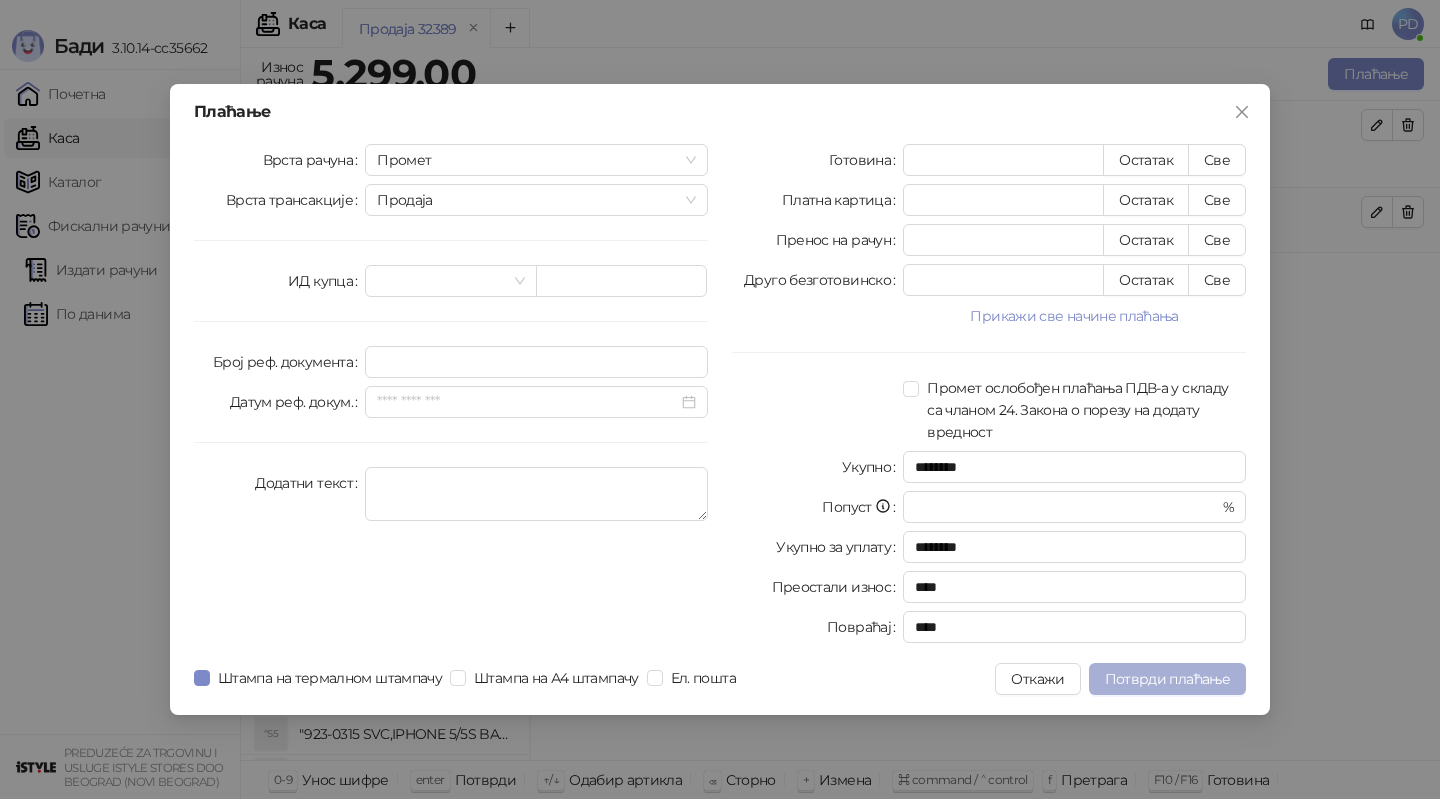 click on "Потврди плаћање" at bounding box center [1167, 679] 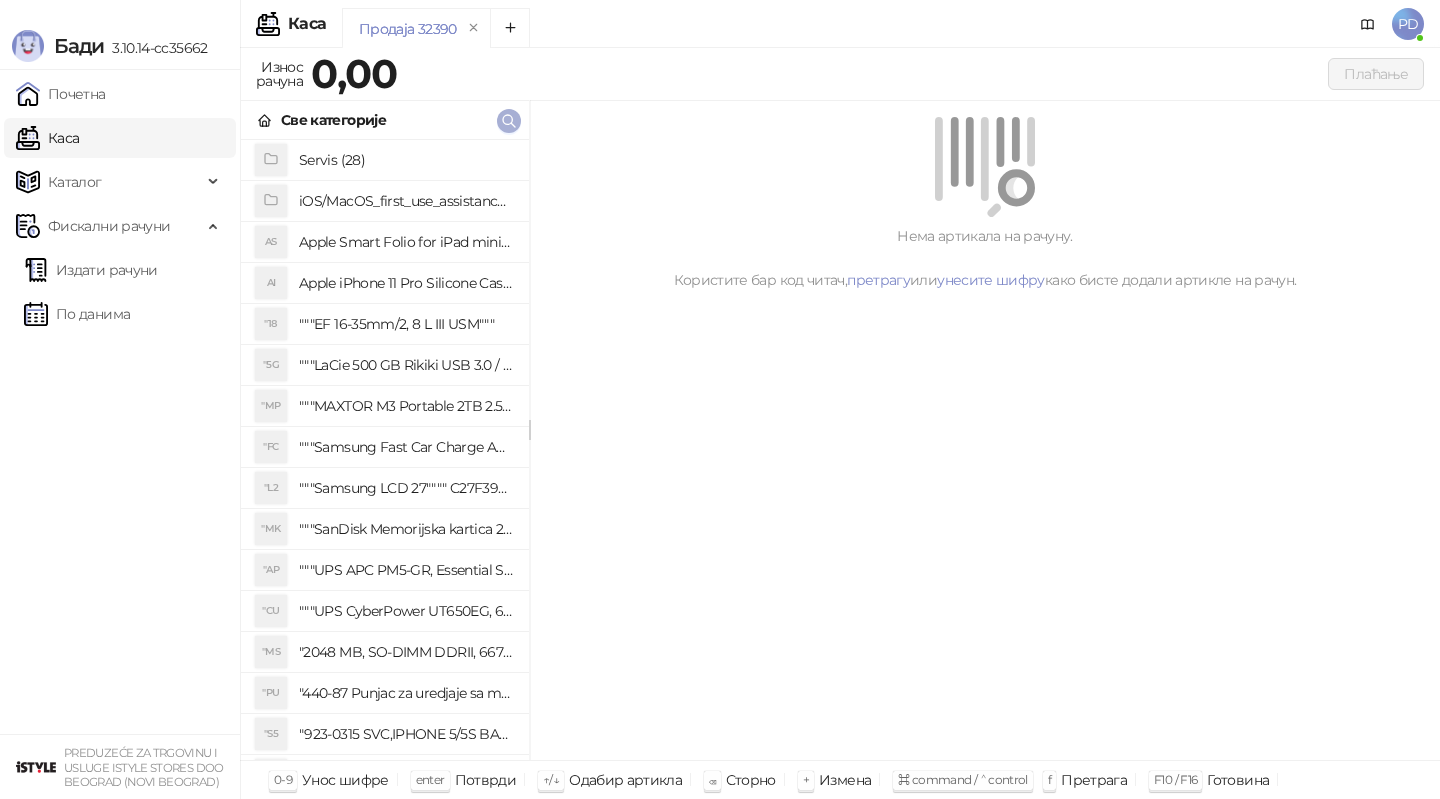 click 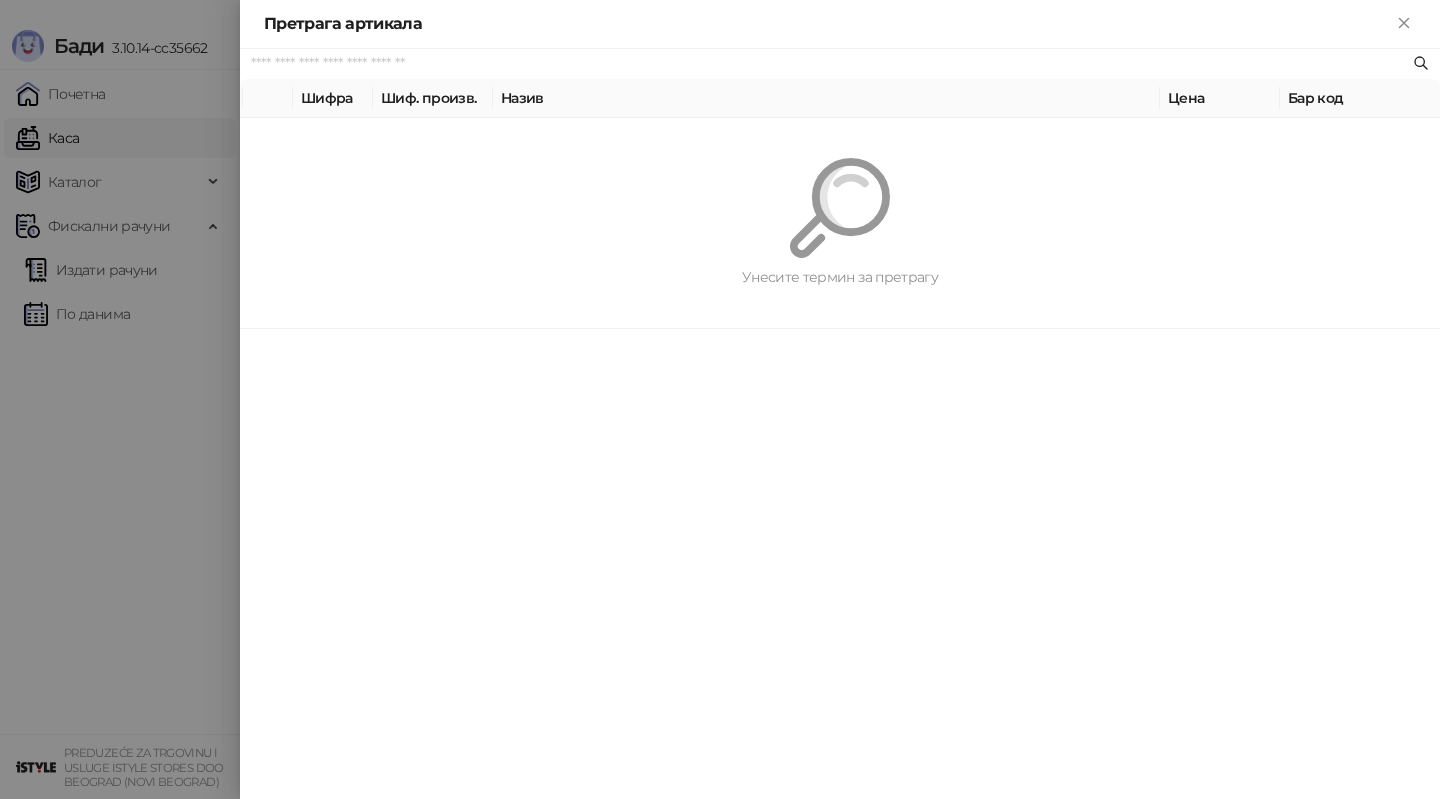 paste on "**********" 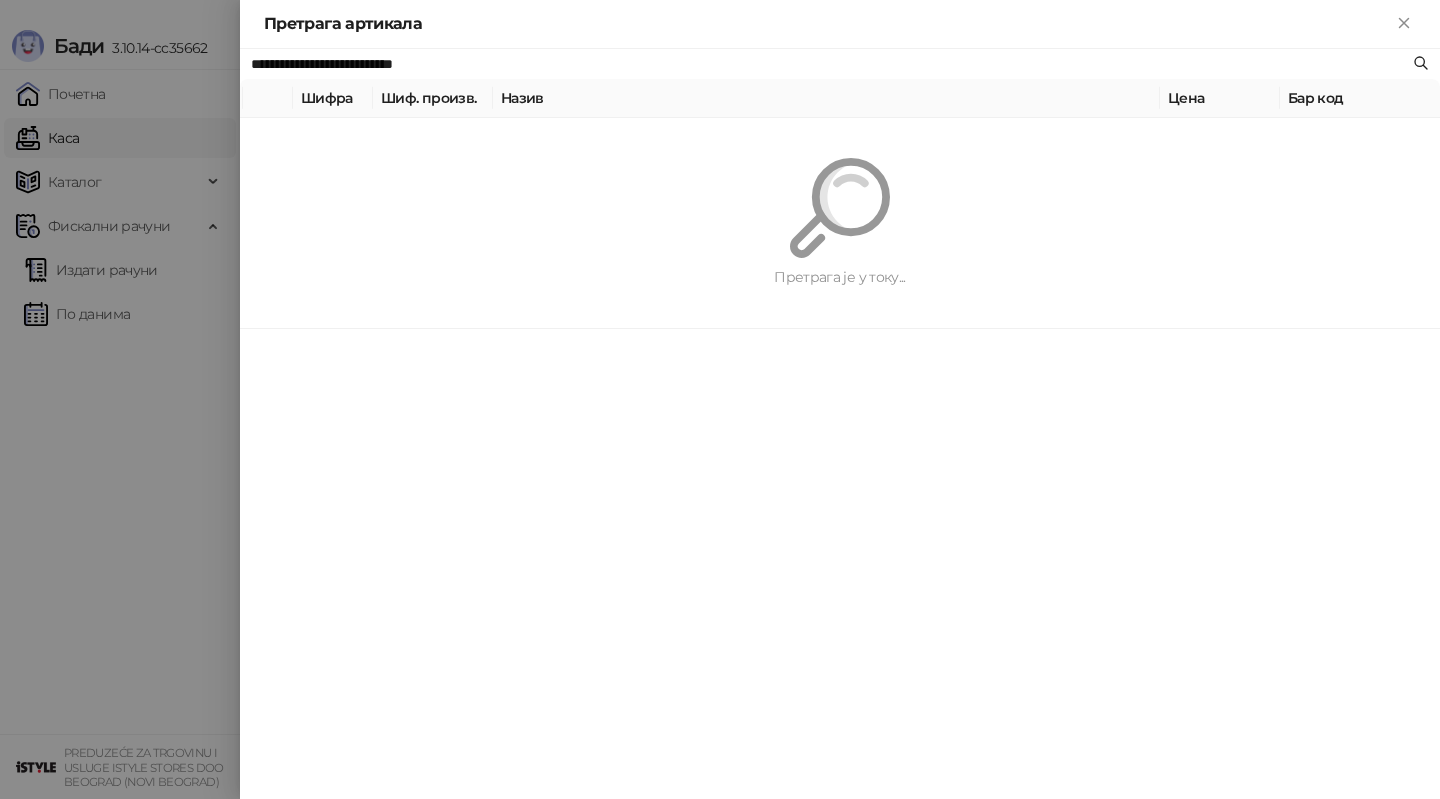 type on "**********" 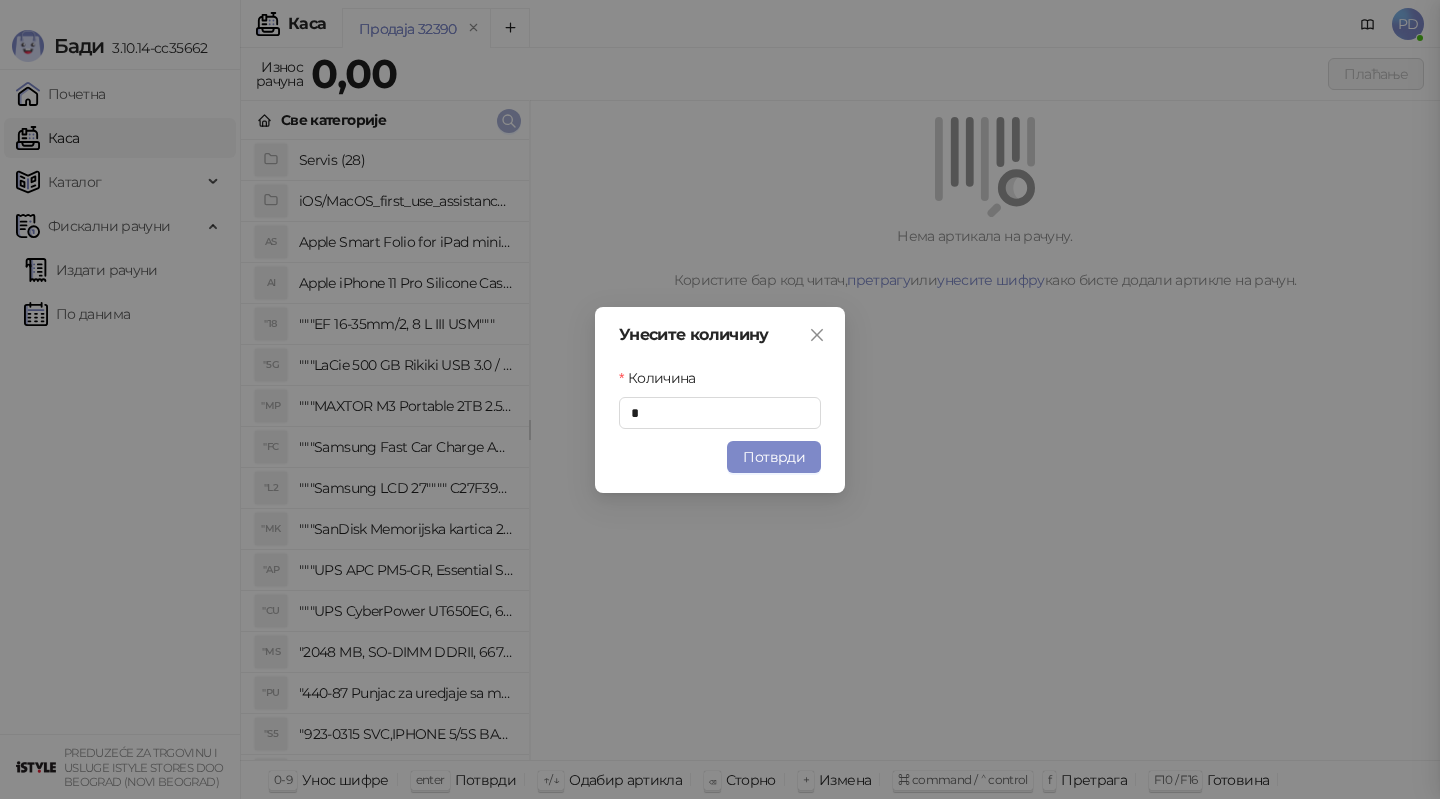 type 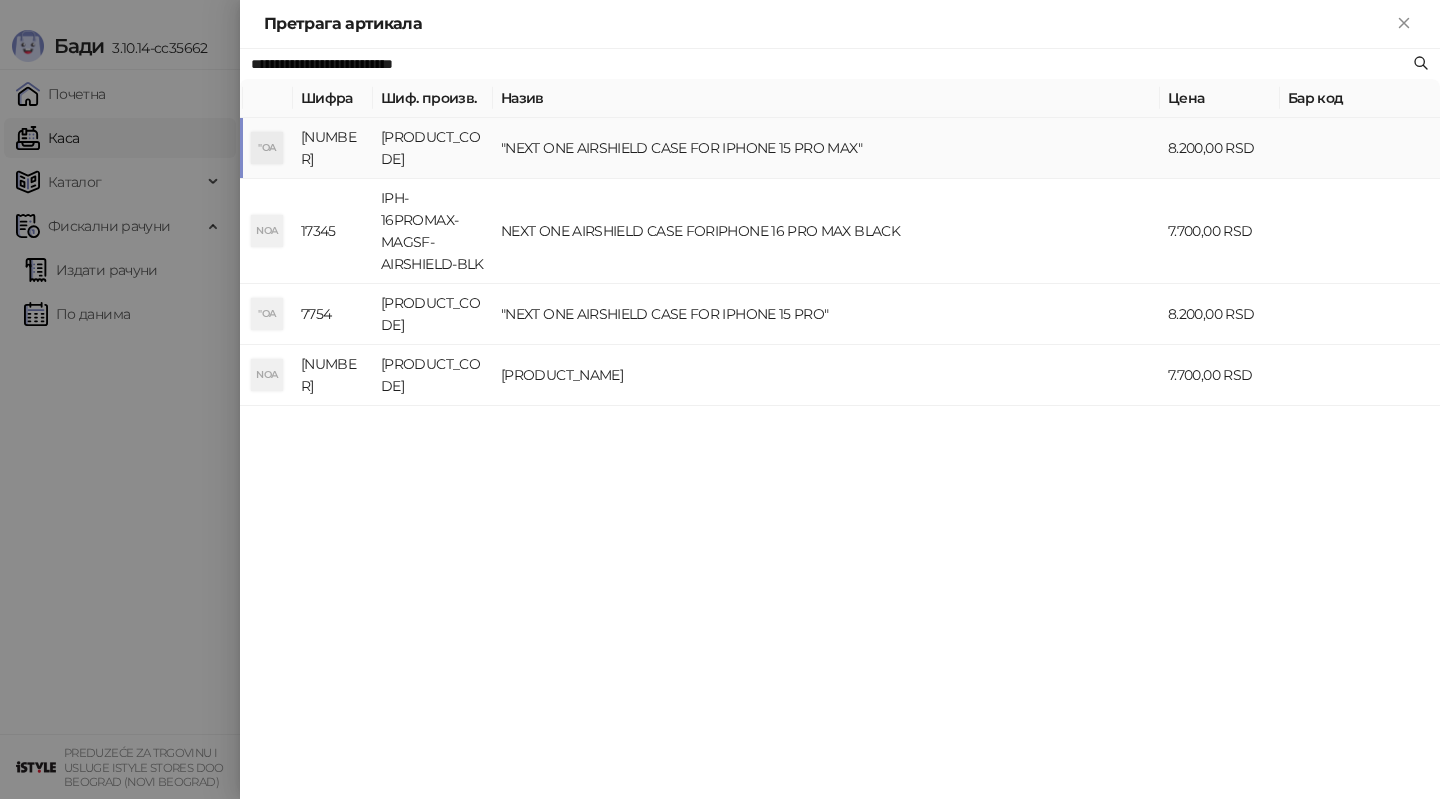 click on ""NEXT ONE AIRSHIELD CASE FOR IPHONE 15 PRO MAX"" at bounding box center (826, 148) 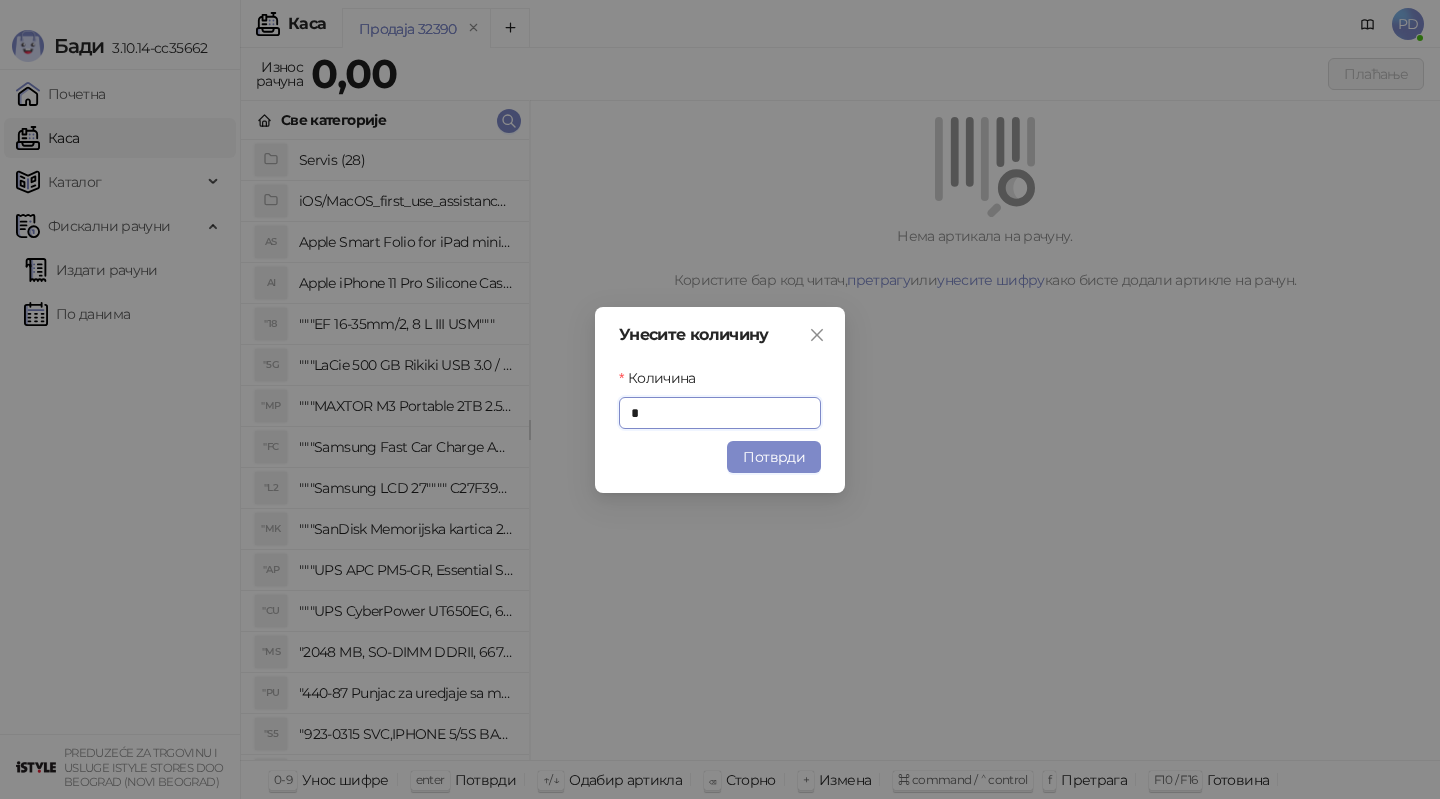 click on "Унесите количину Количина * Потврди" at bounding box center (720, 400) 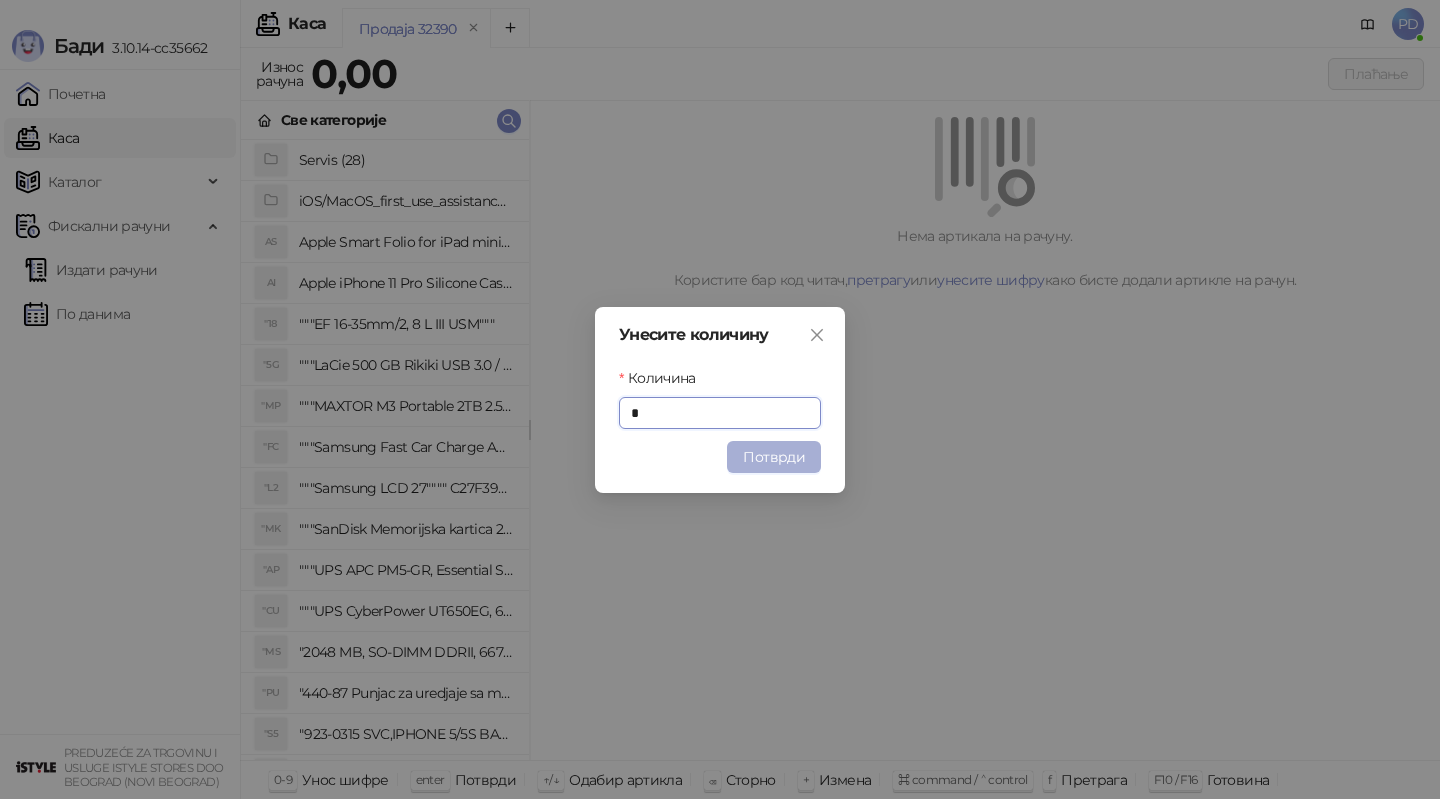 click on "Потврди" at bounding box center (774, 457) 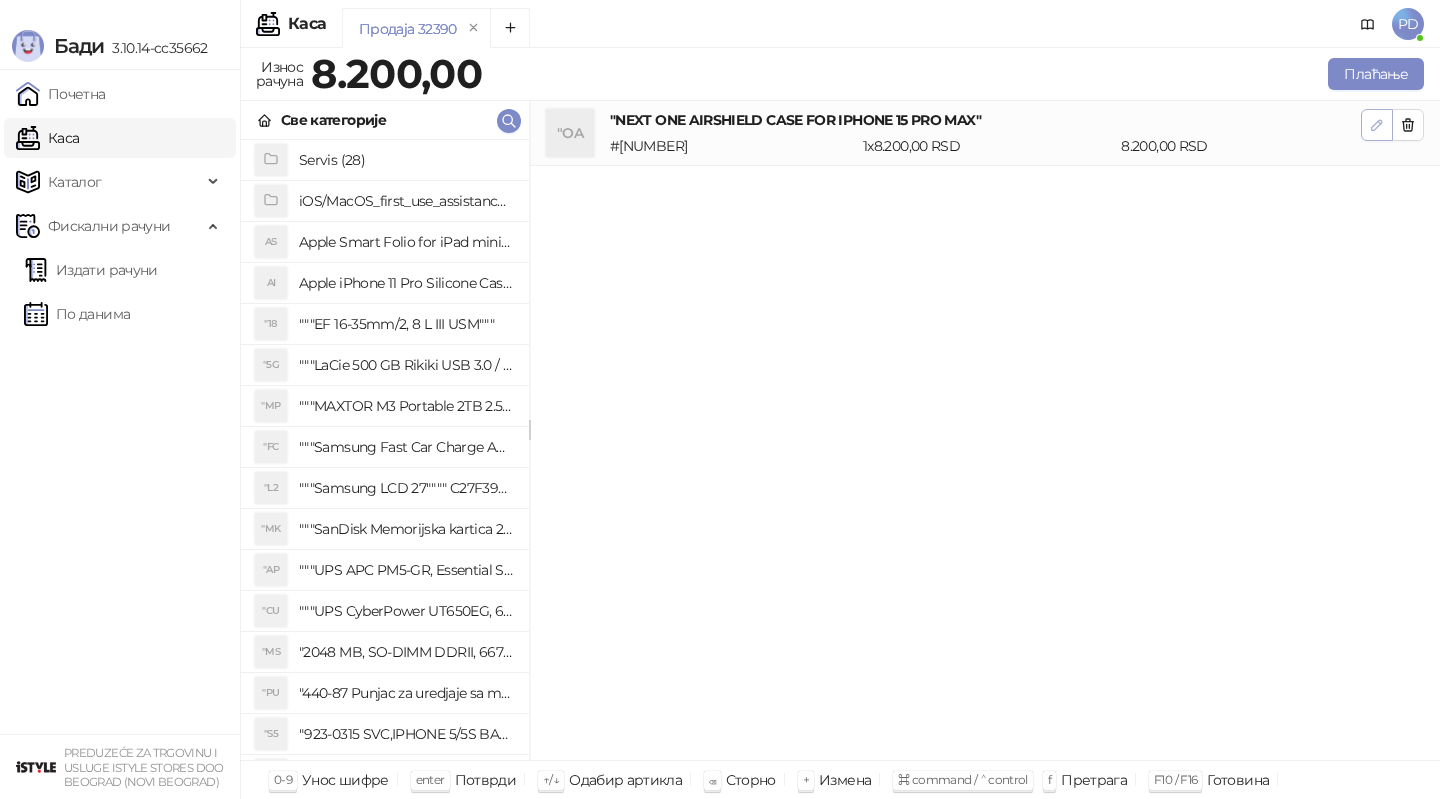click 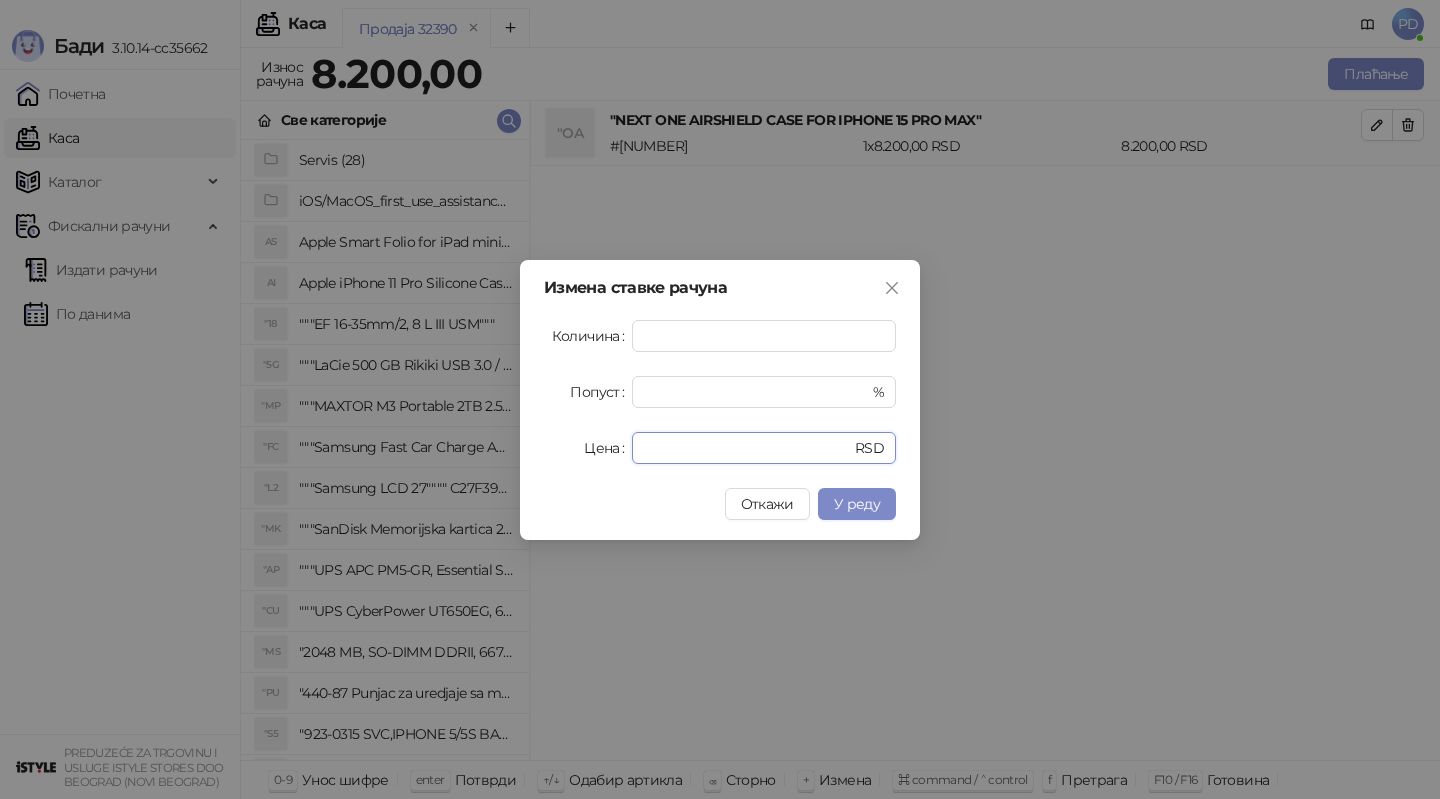 drag, startPoint x: 691, startPoint y: 443, endPoint x: 477, endPoint y: 431, distance: 214.33618 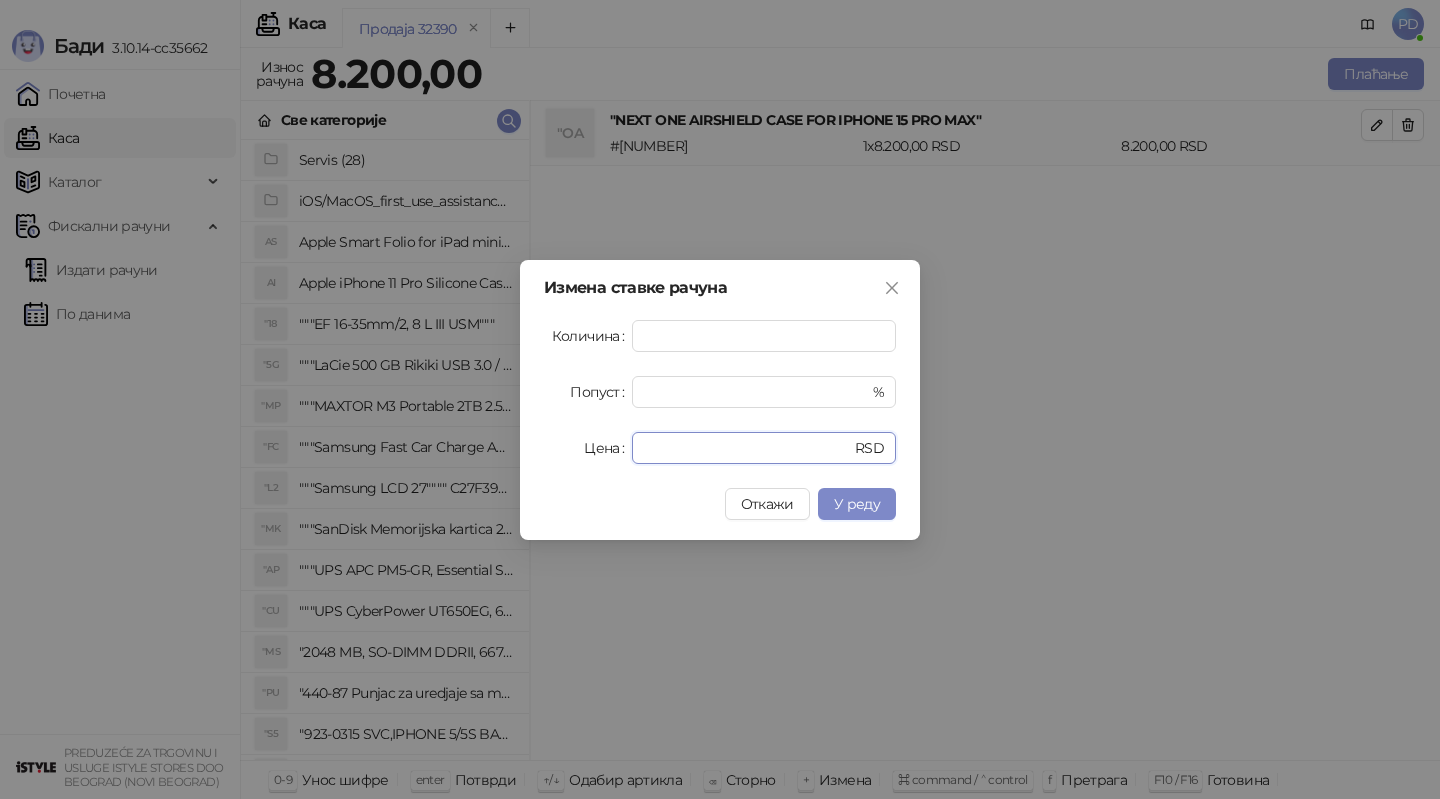 type on "****" 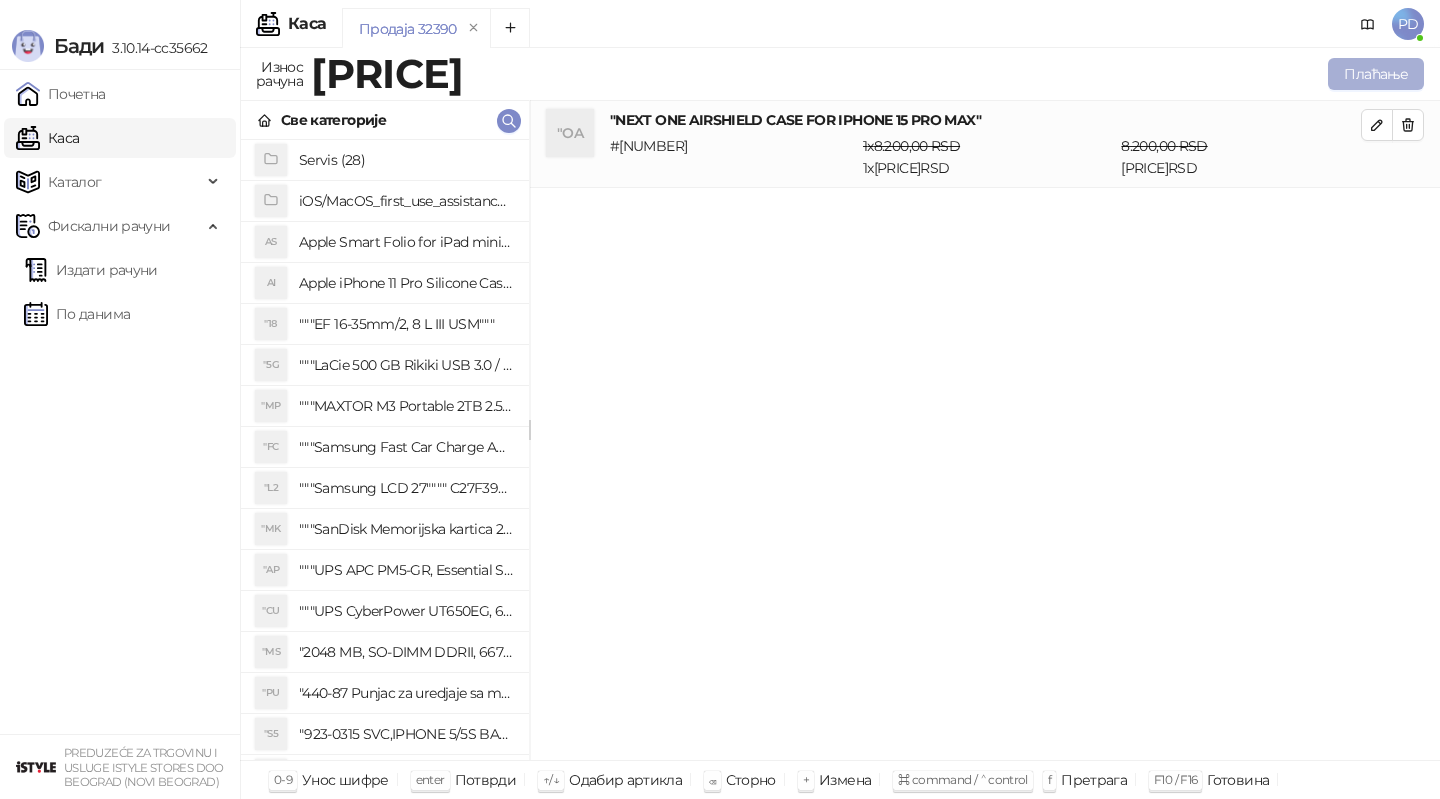 click on "Плаћање" at bounding box center (1376, 74) 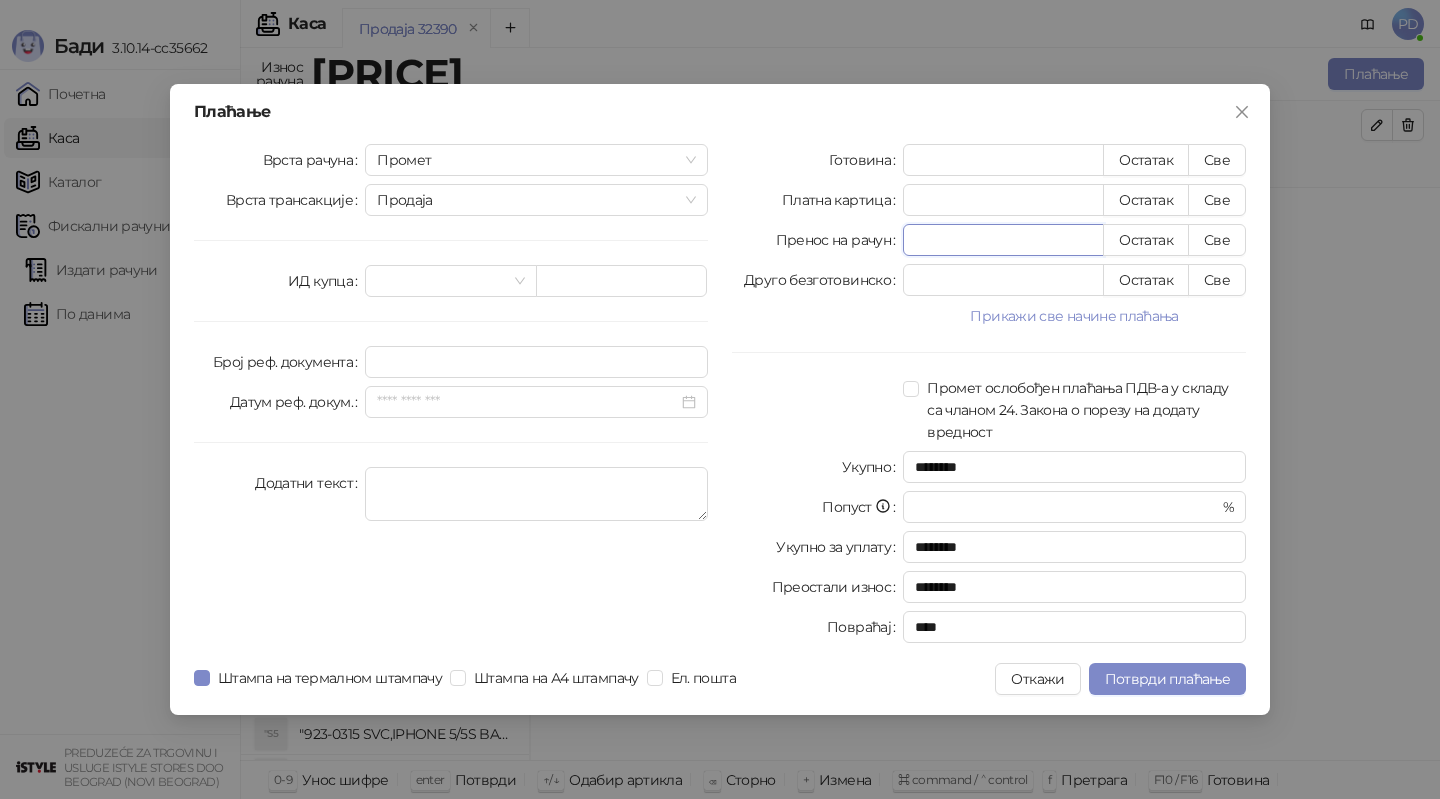 drag, startPoint x: 961, startPoint y: 247, endPoint x: 883, endPoint y: 247, distance: 78 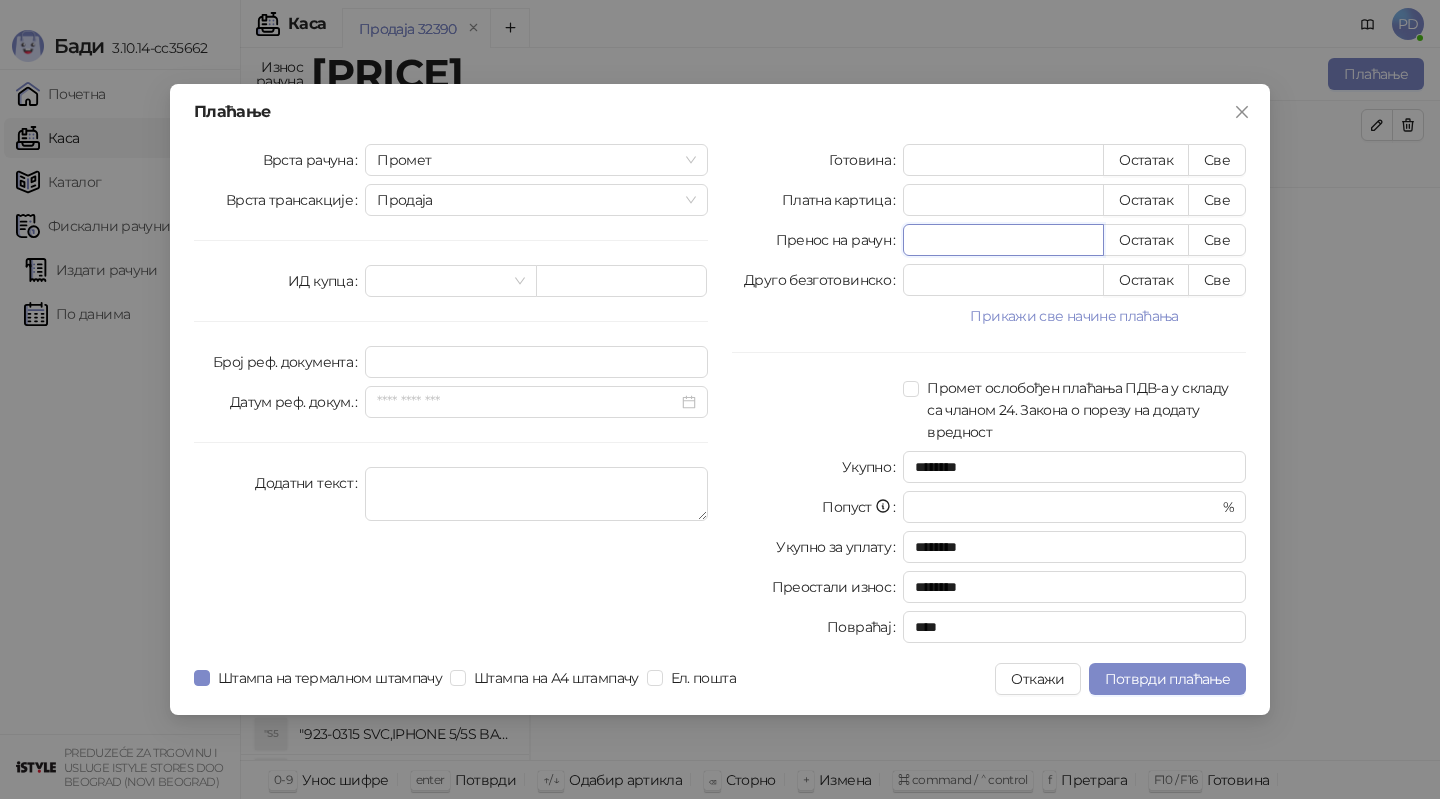 type on "**" 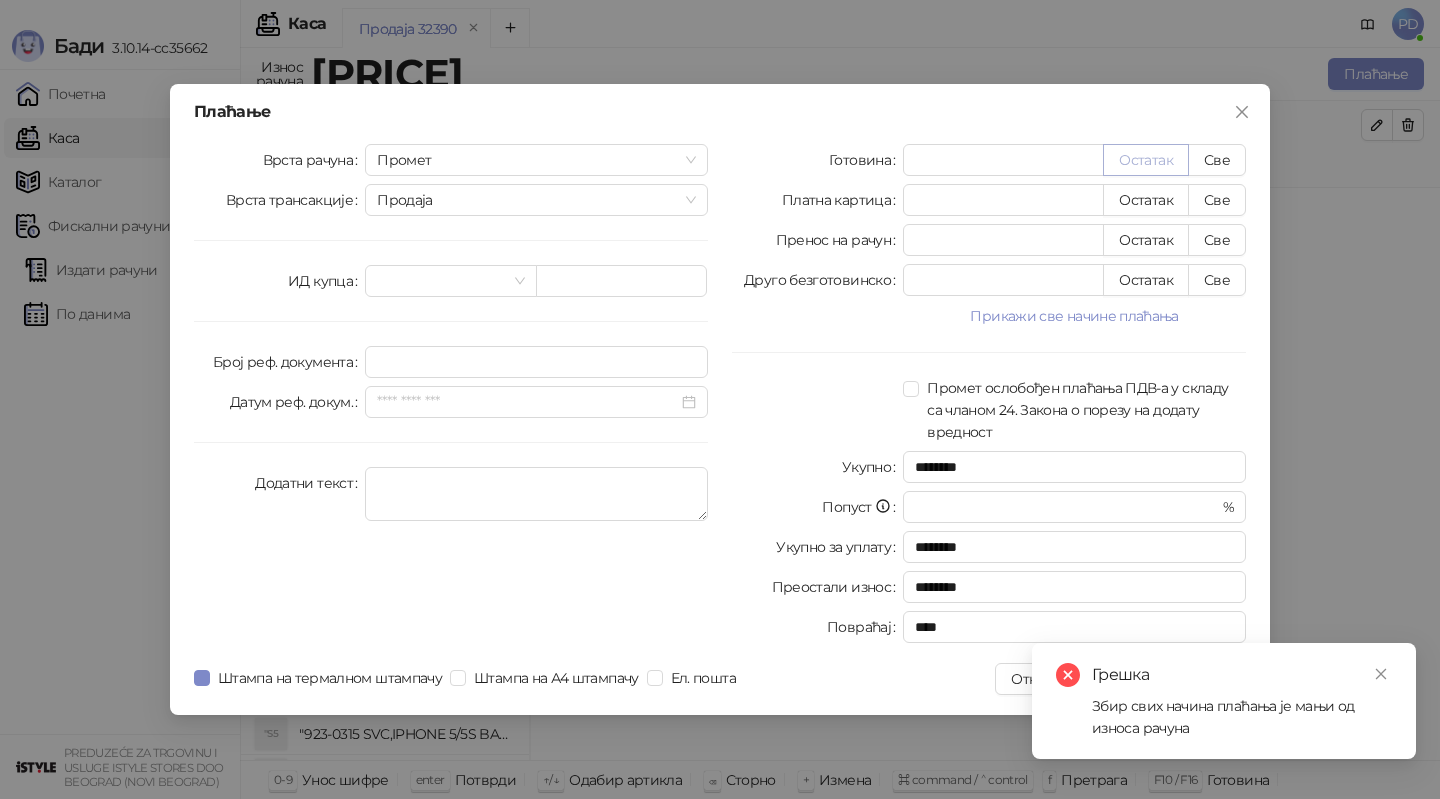 click on "Остатак" at bounding box center [1146, 160] 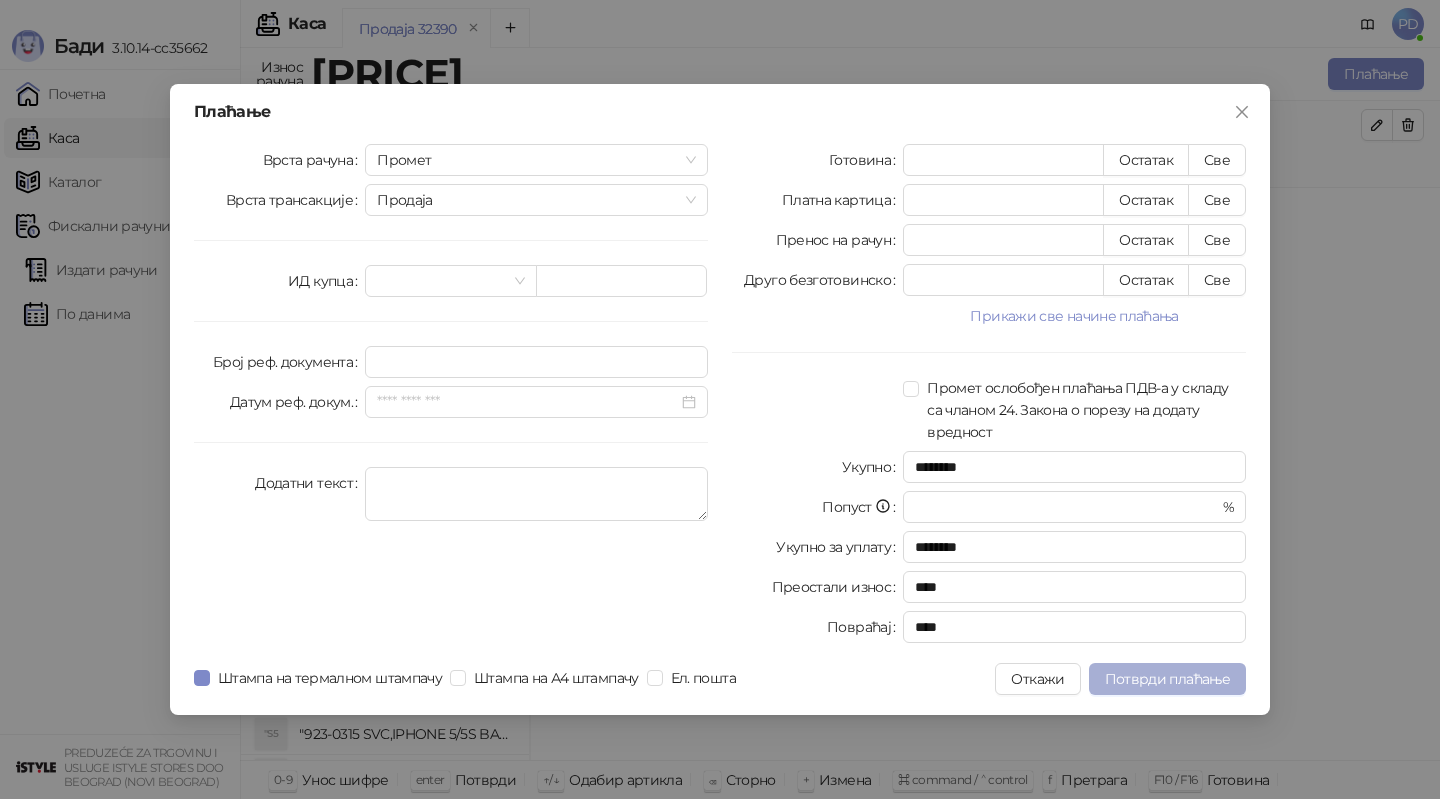 click on "Потврди плаћање" at bounding box center [1167, 679] 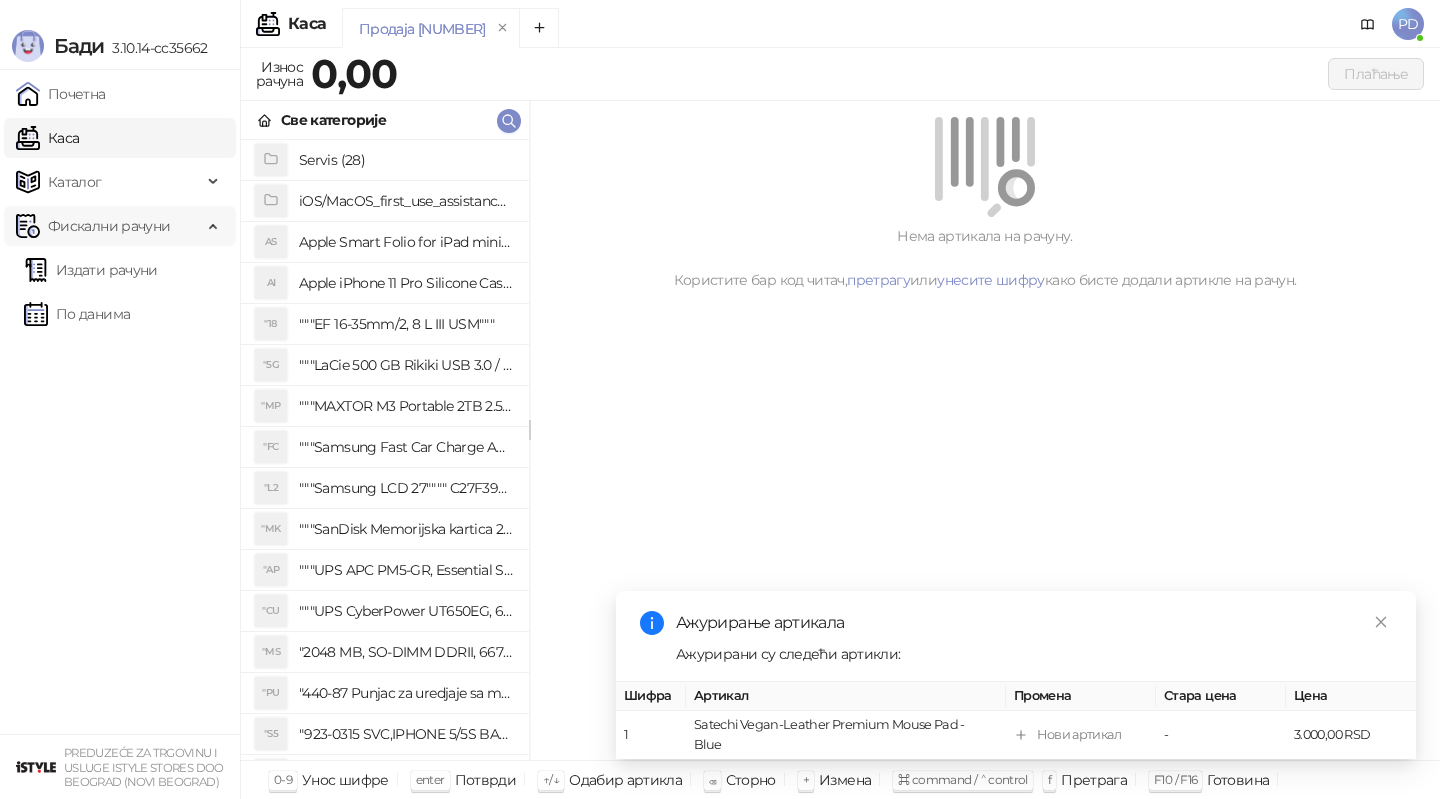 click on "Фискални рачуни" at bounding box center [109, 226] 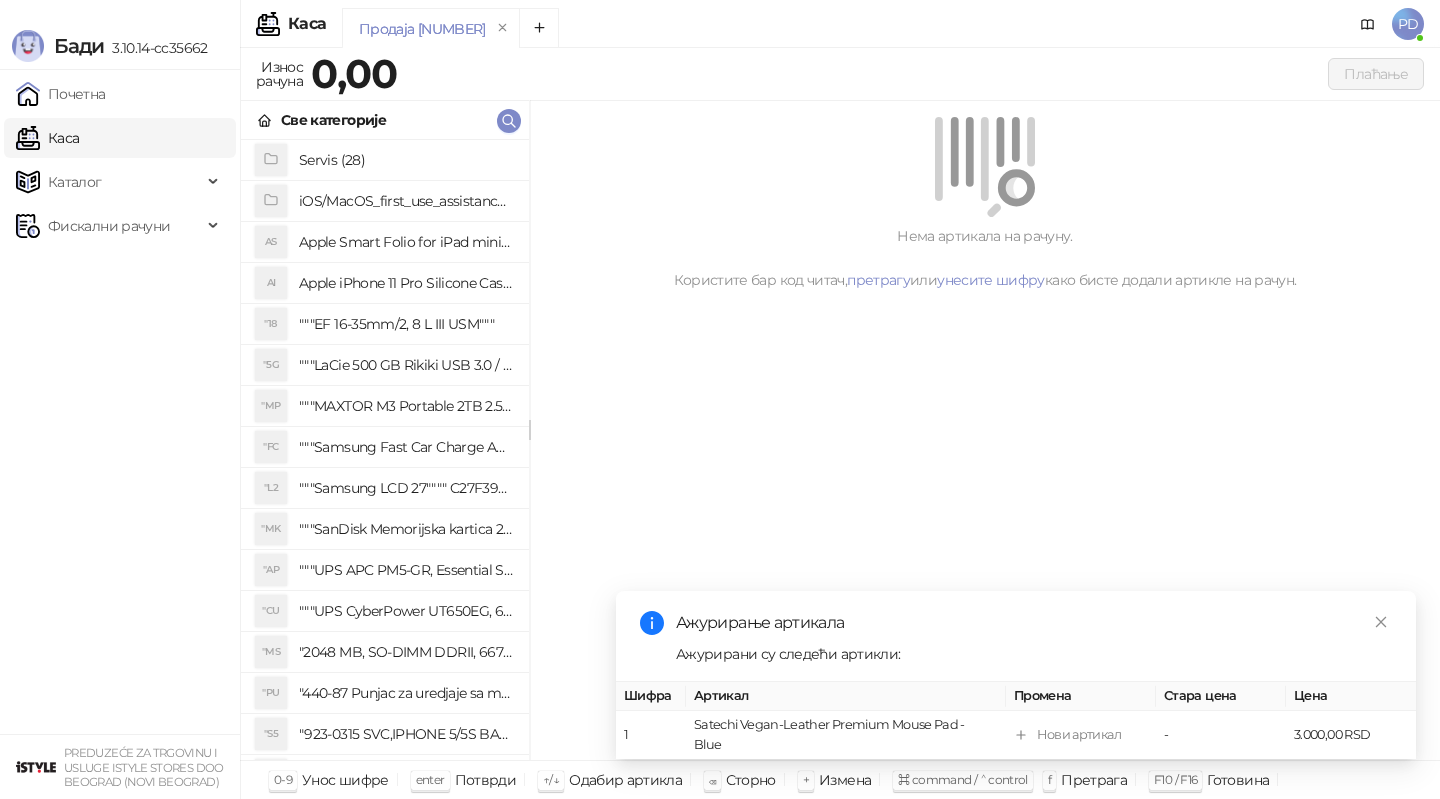 click on "Почетна Каса Каталог Фискални рачуни Издати рачуни По данима" at bounding box center [120, 402] 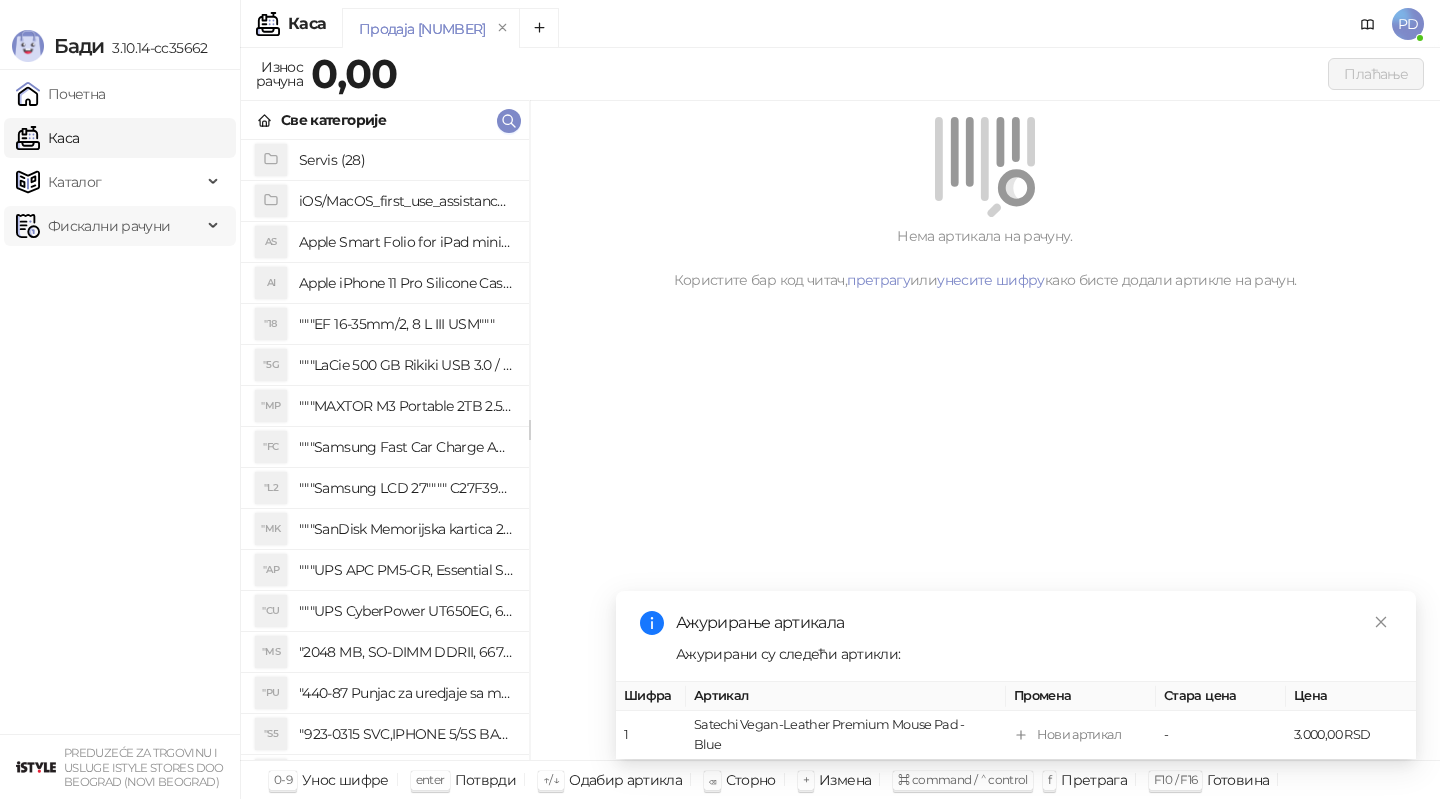 click on "Фискални рачуни" at bounding box center (109, 226) 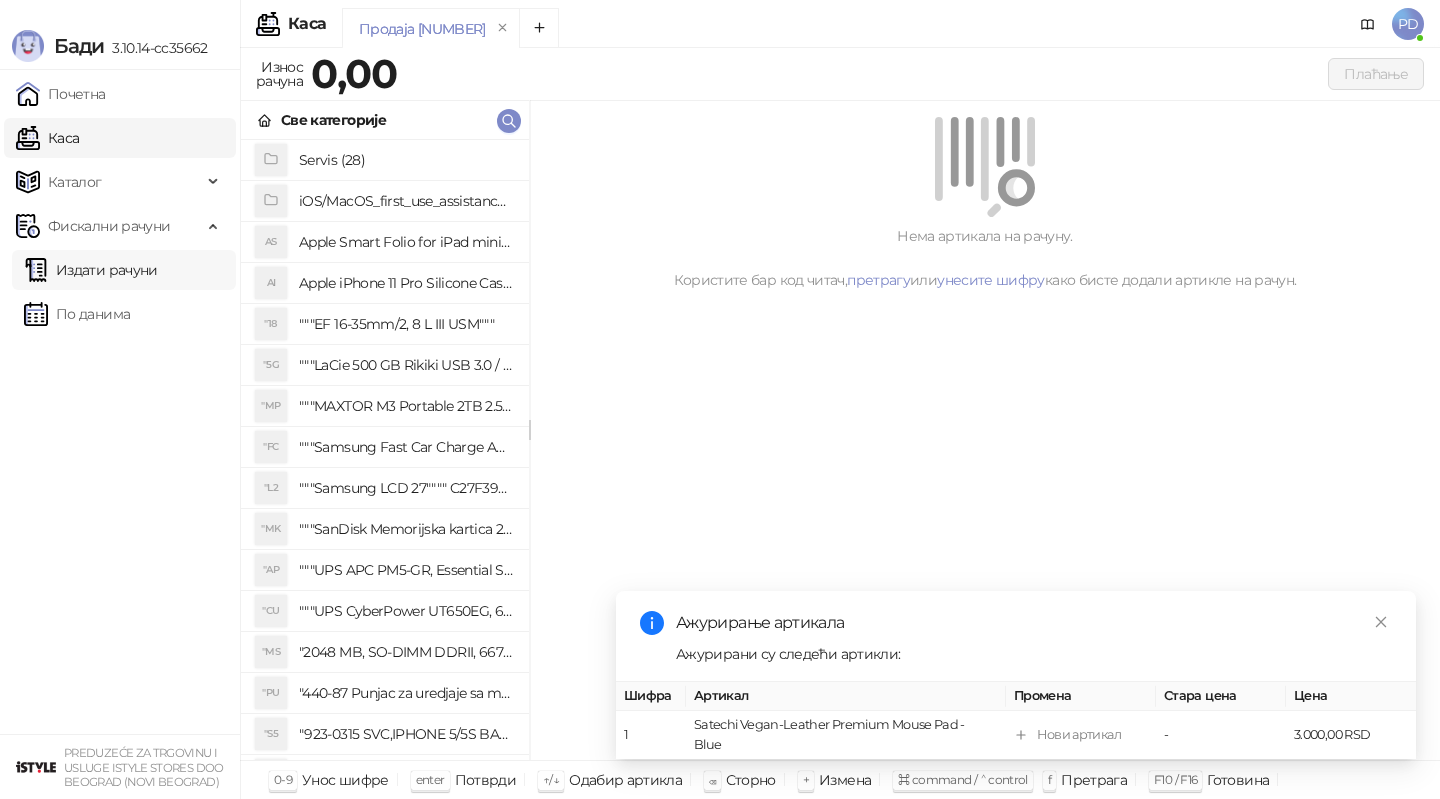 click on "Издати рачуни" at bounding box center [91, 270] 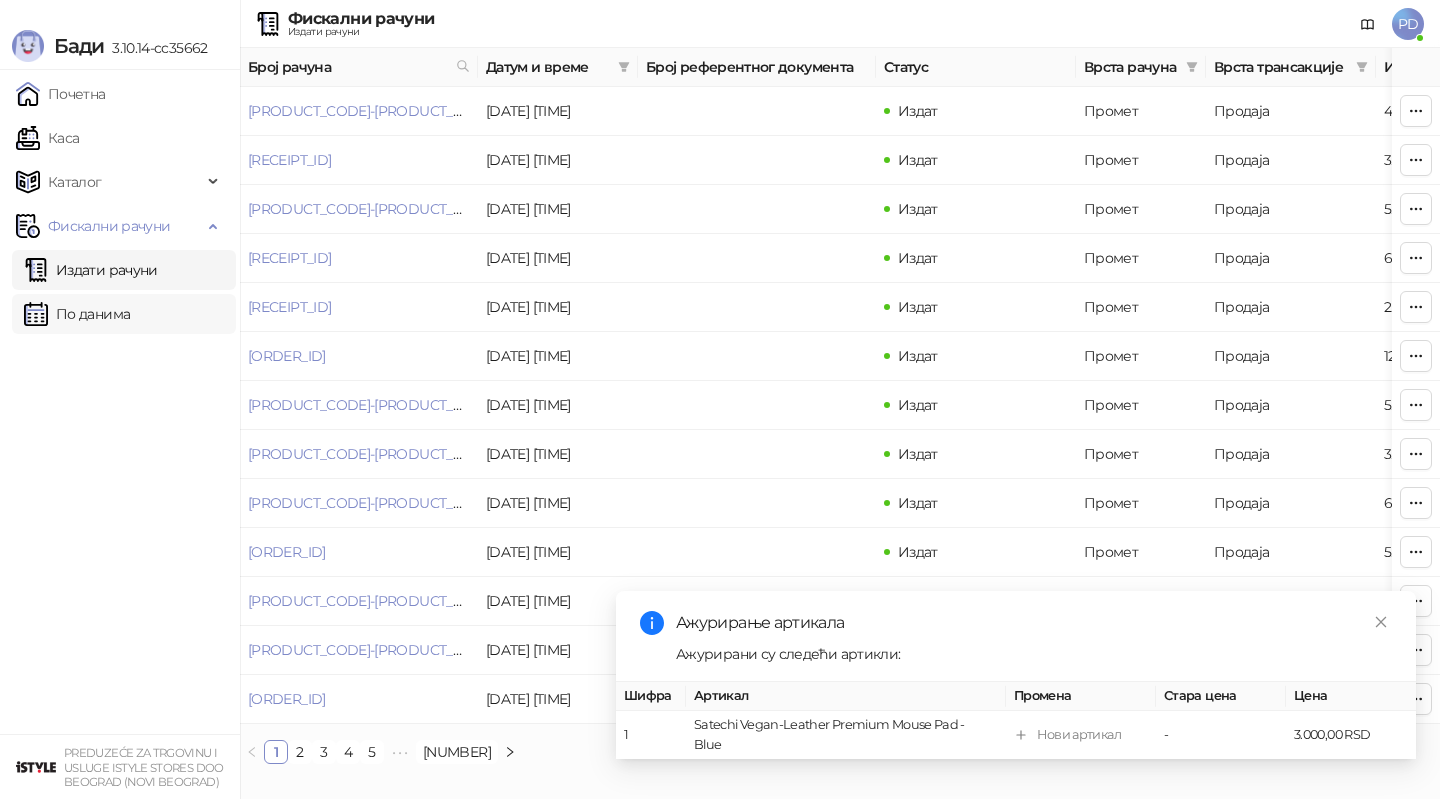 click on "По данима" at bounding box center (77, 314) 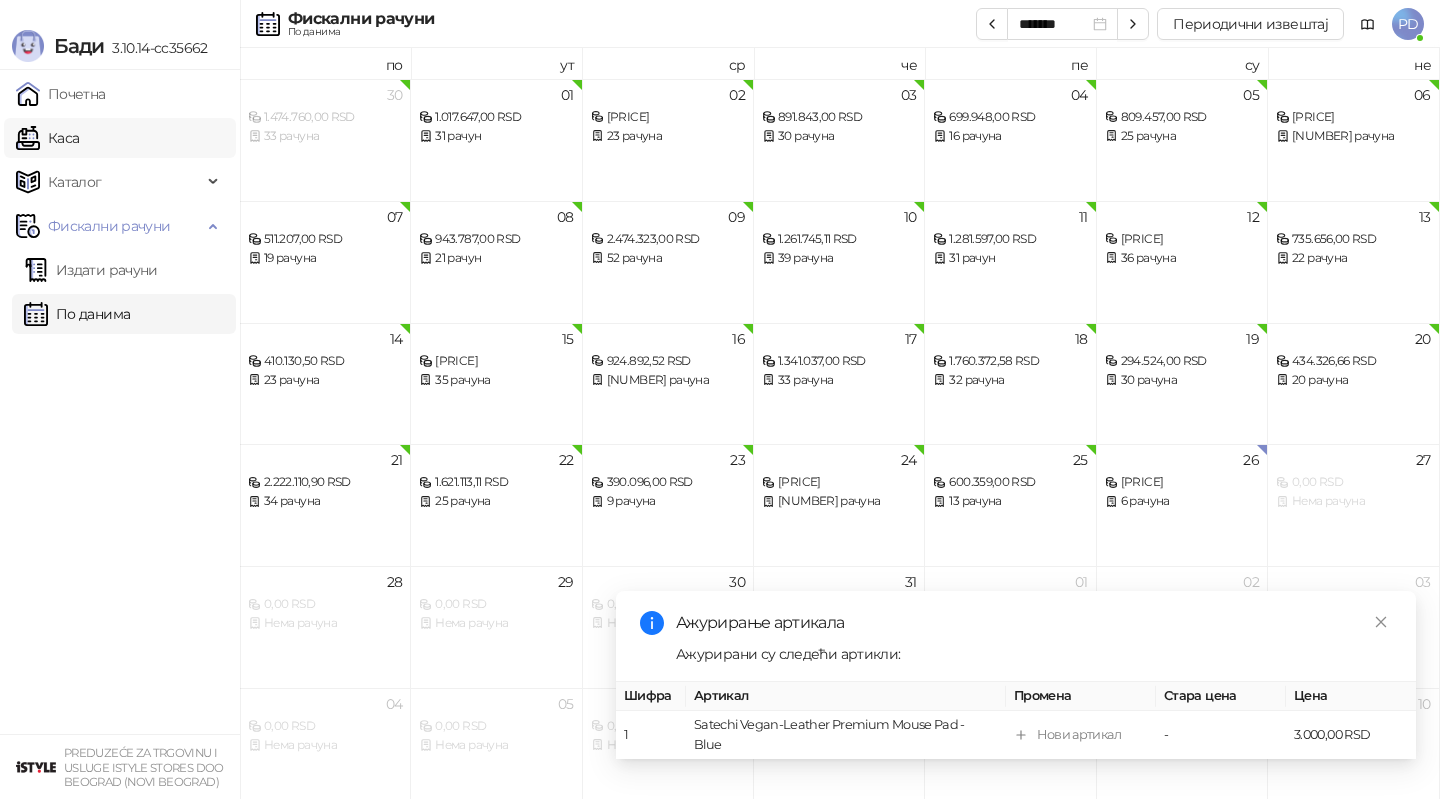 click on "Каса" at bounding box center (47, 138) 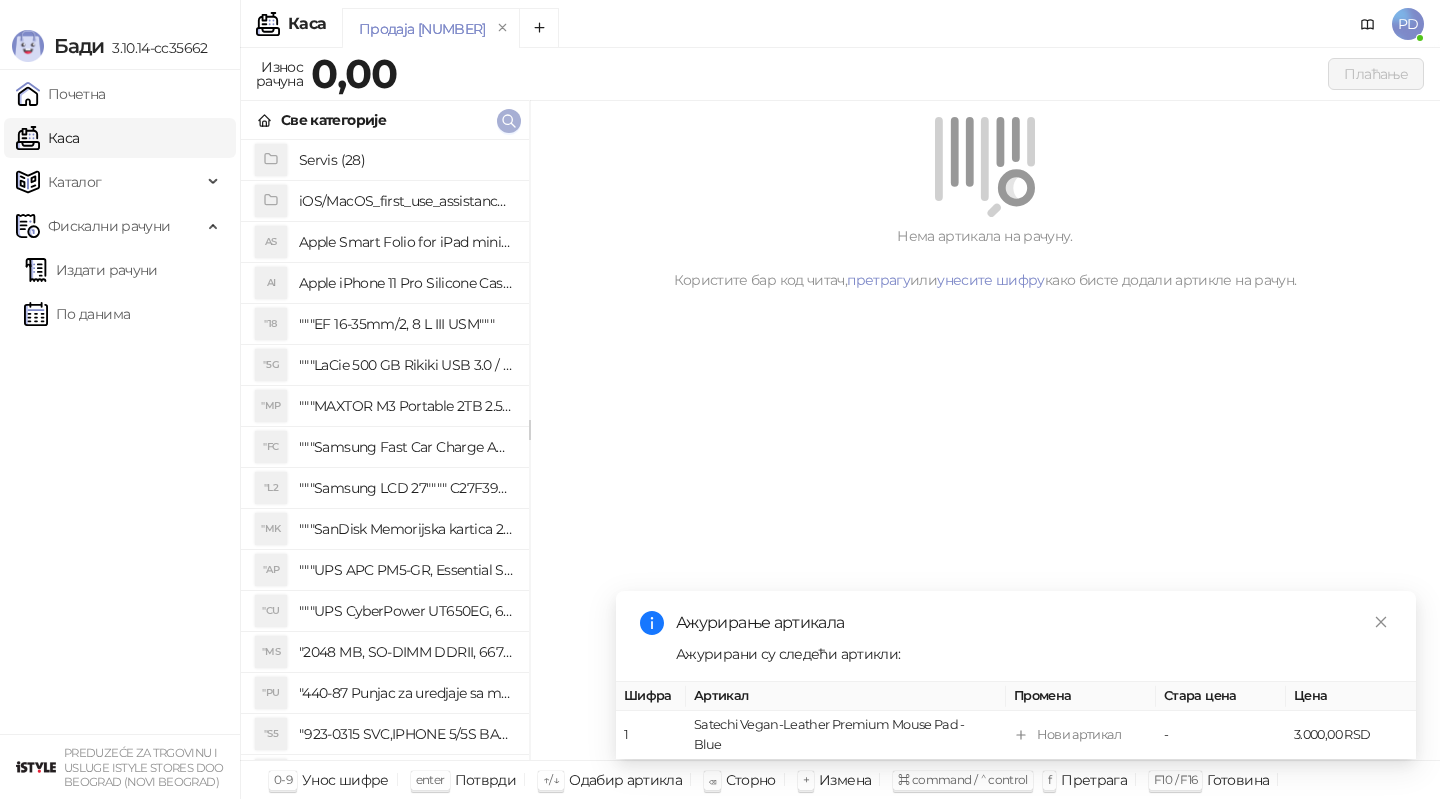 click 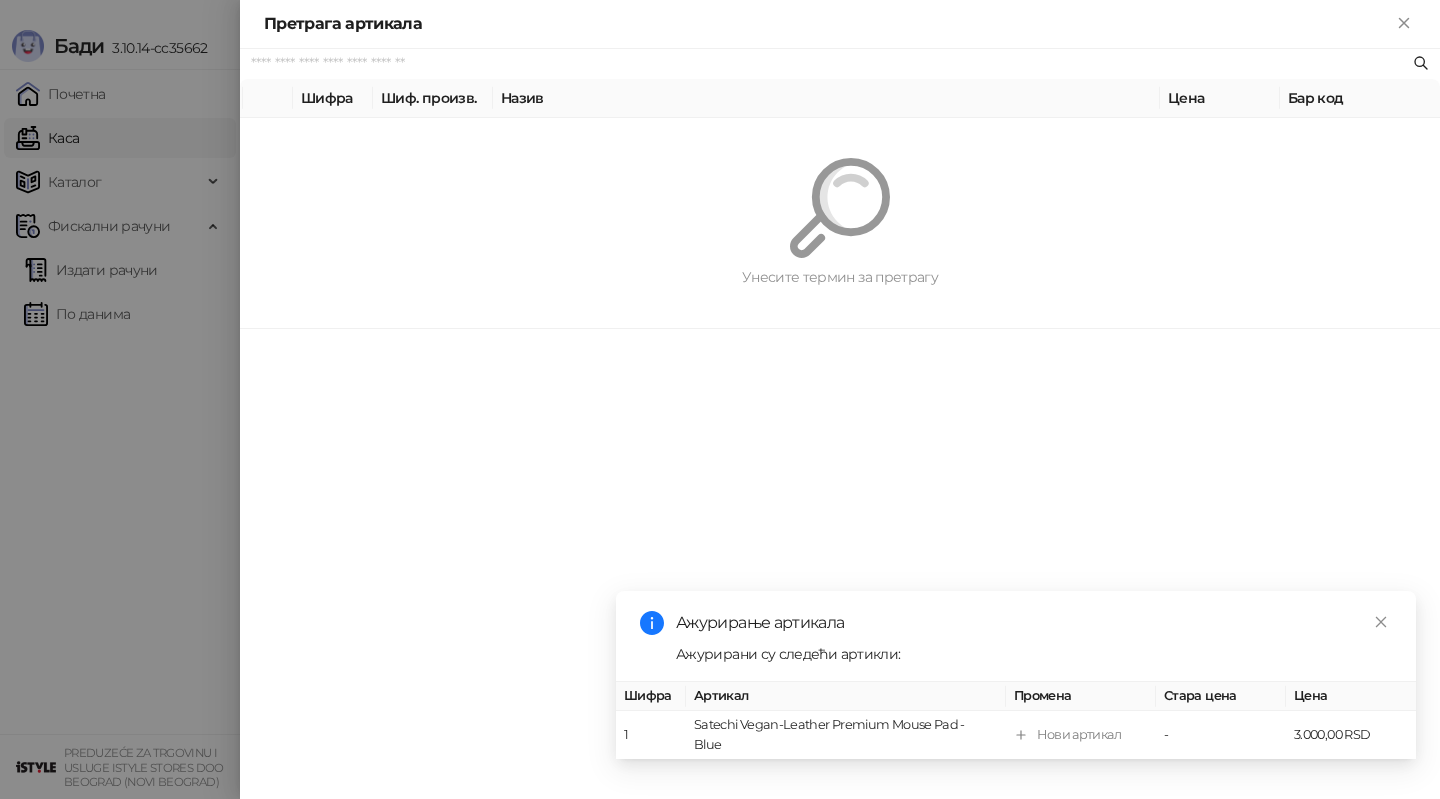 paste on "*********" 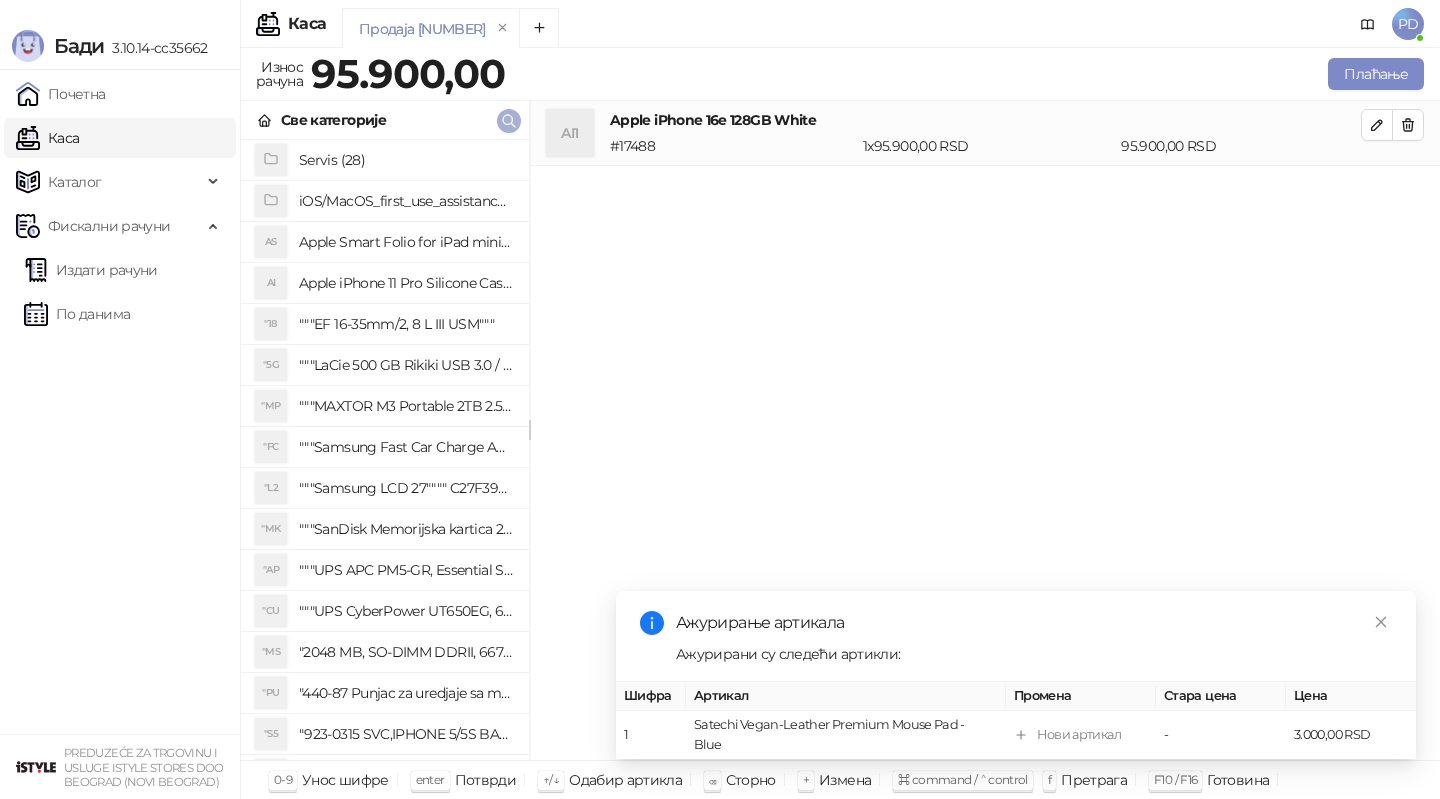 click 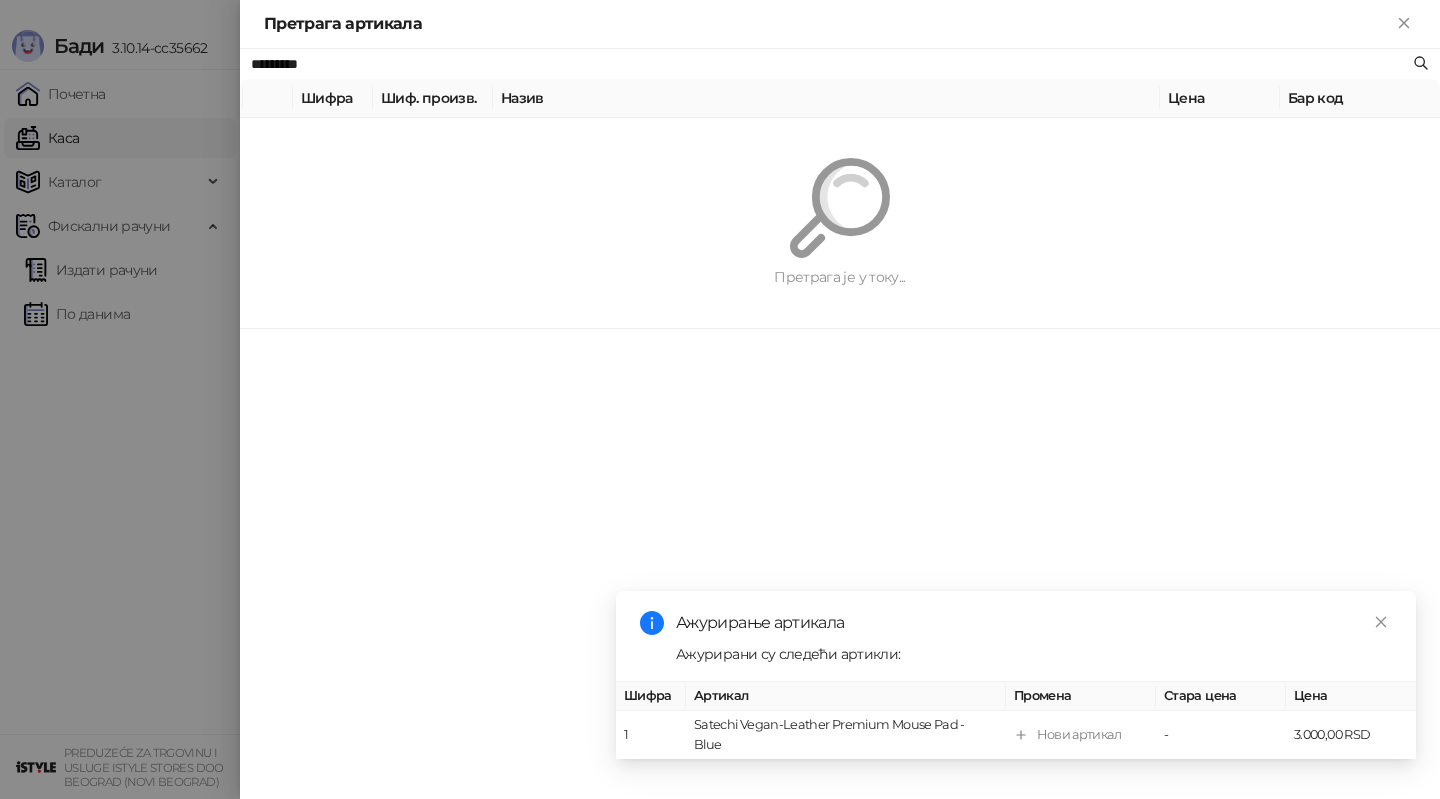 paste on "**" 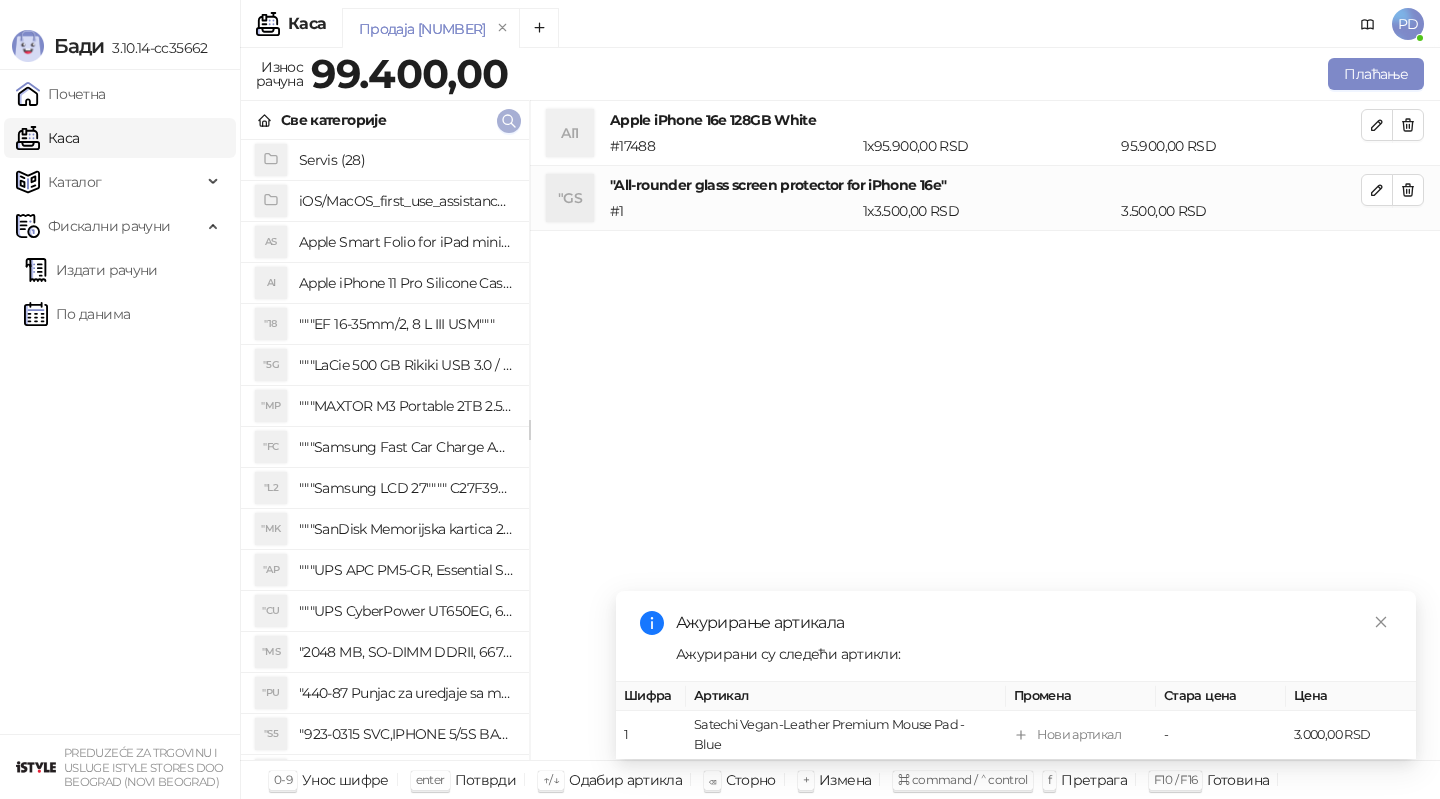 click 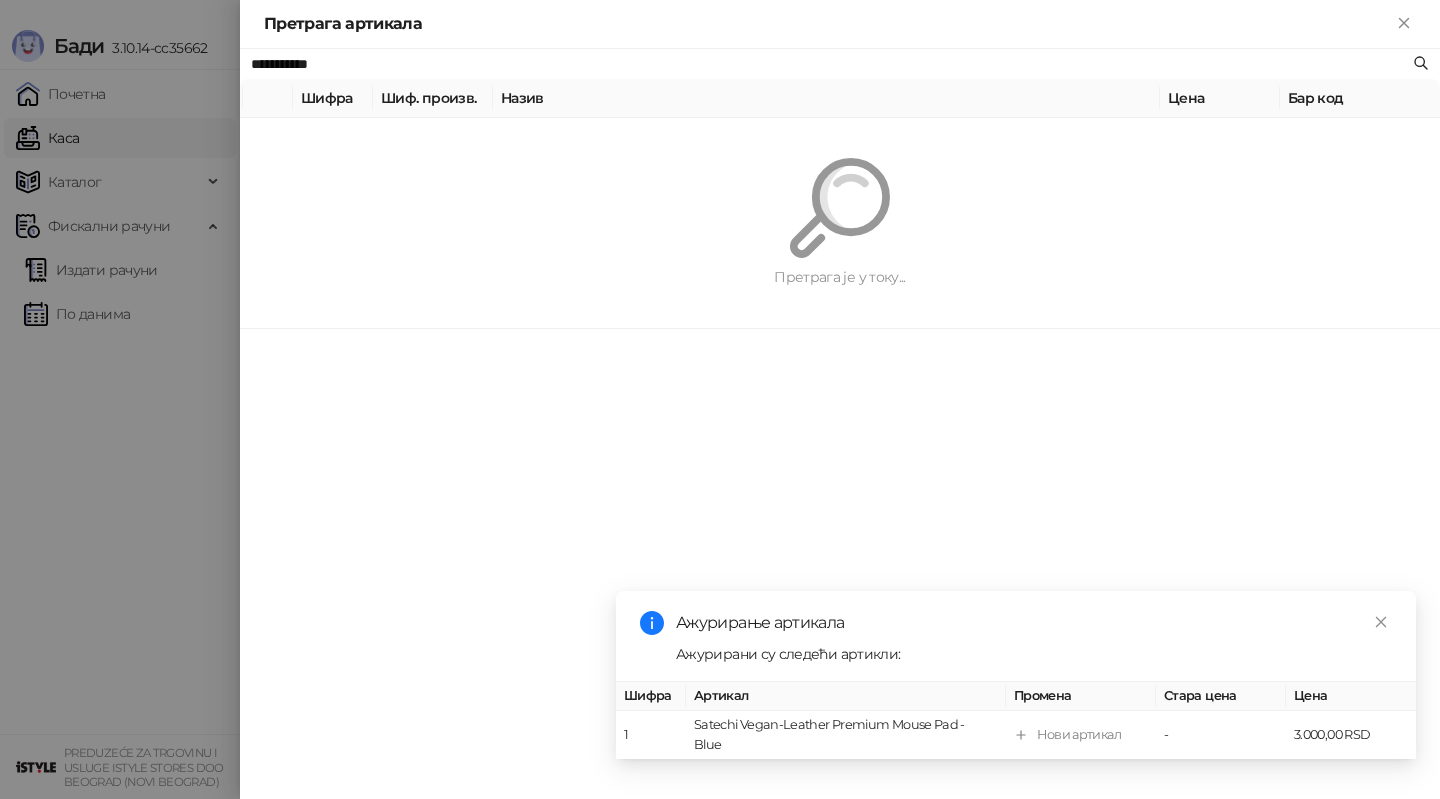 paste on "**********" 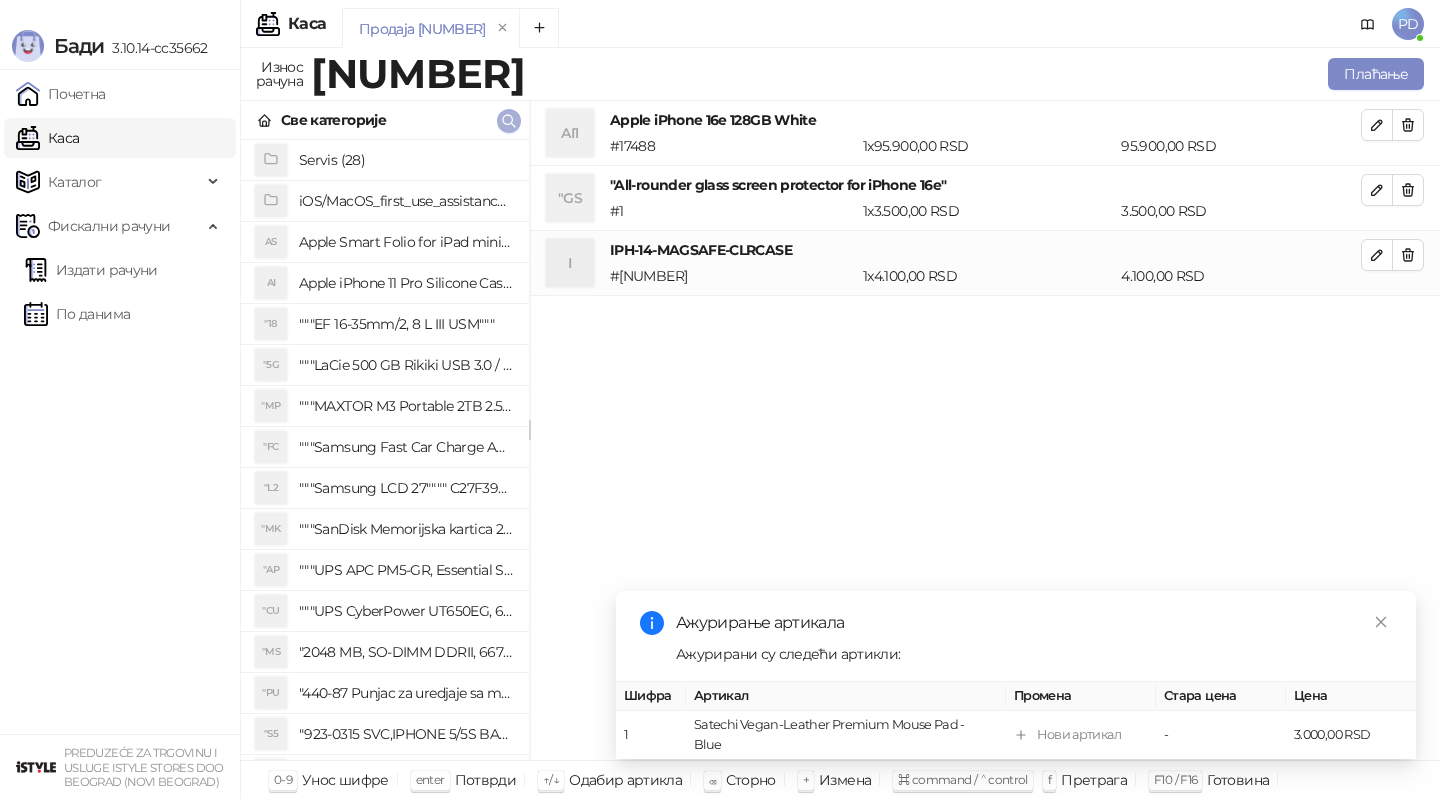 click 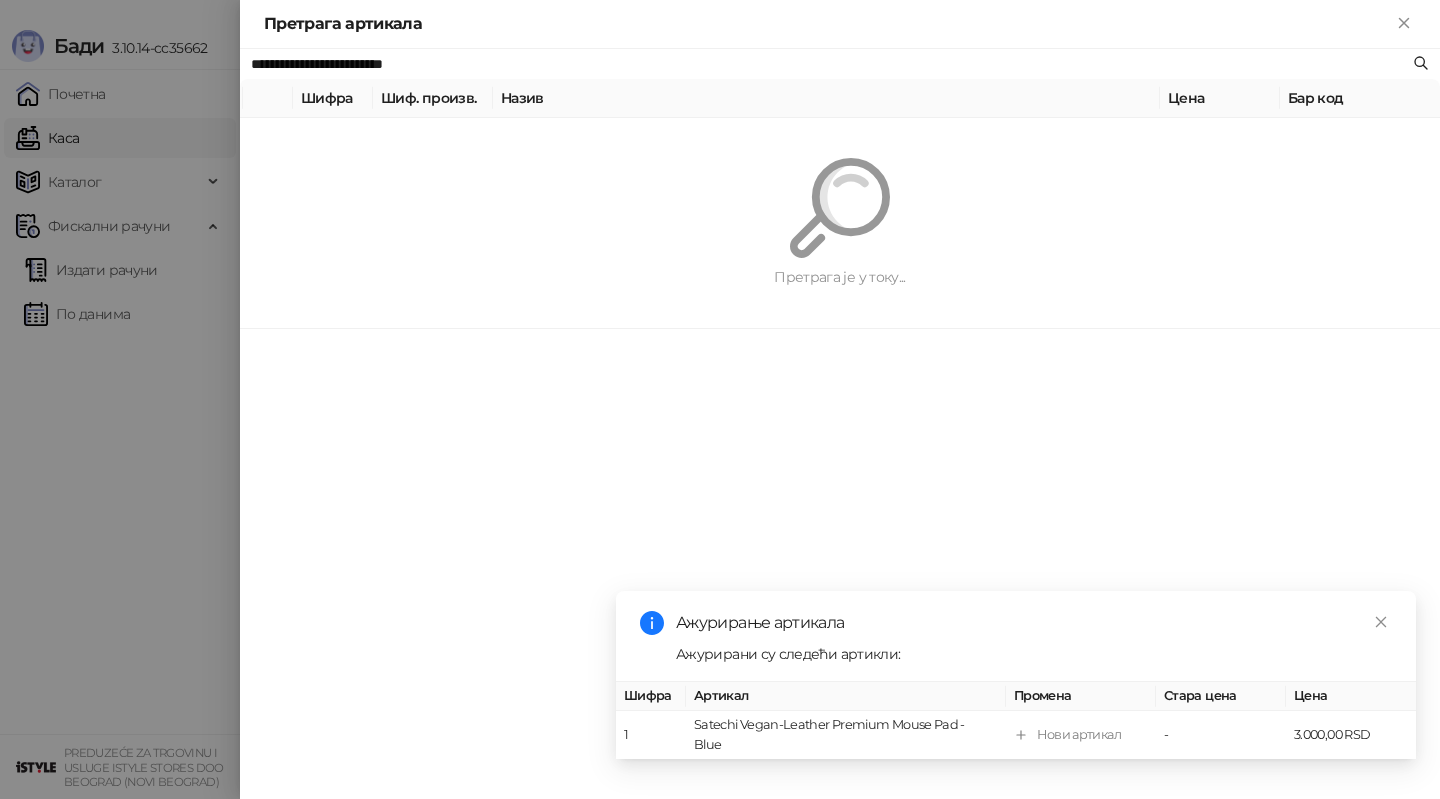 paste 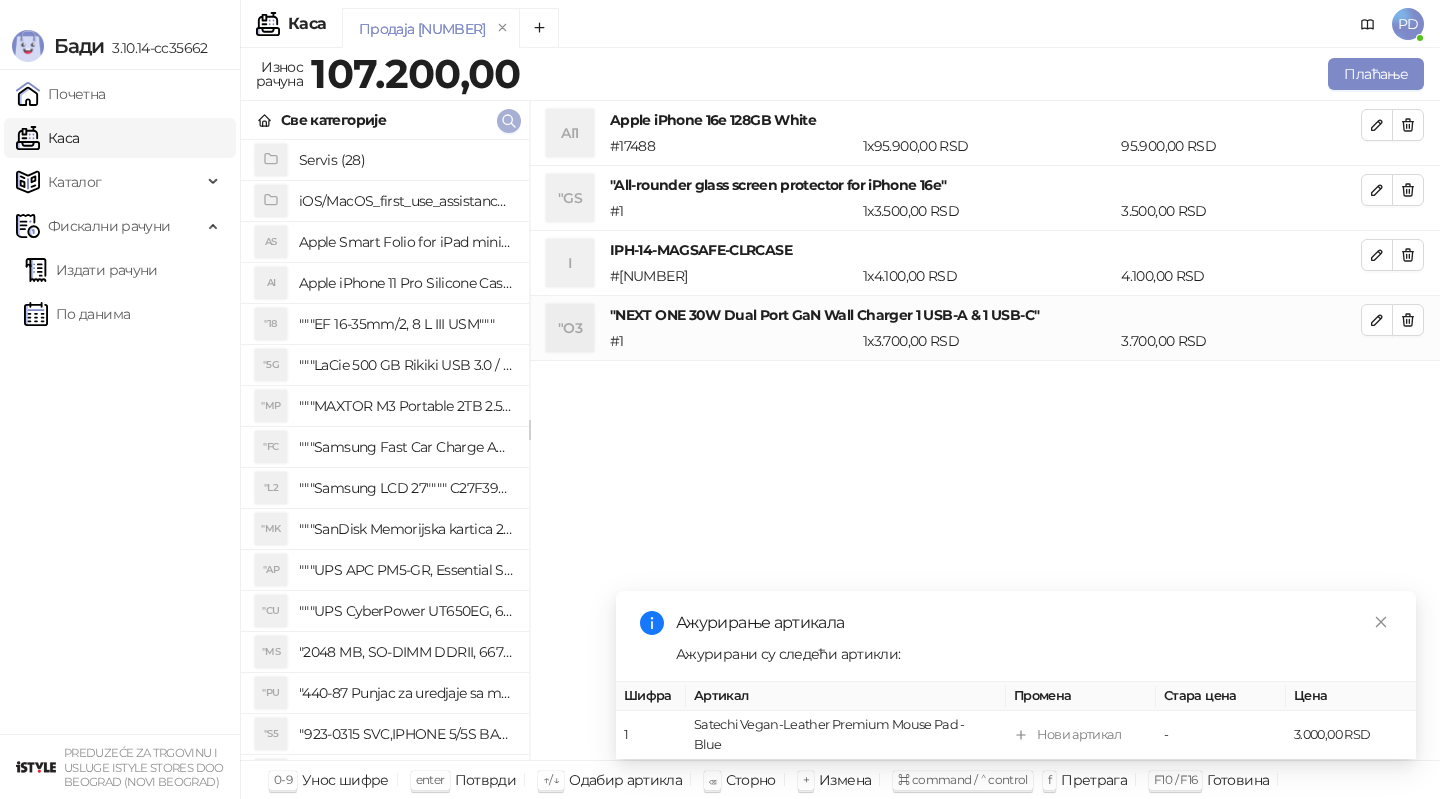 click 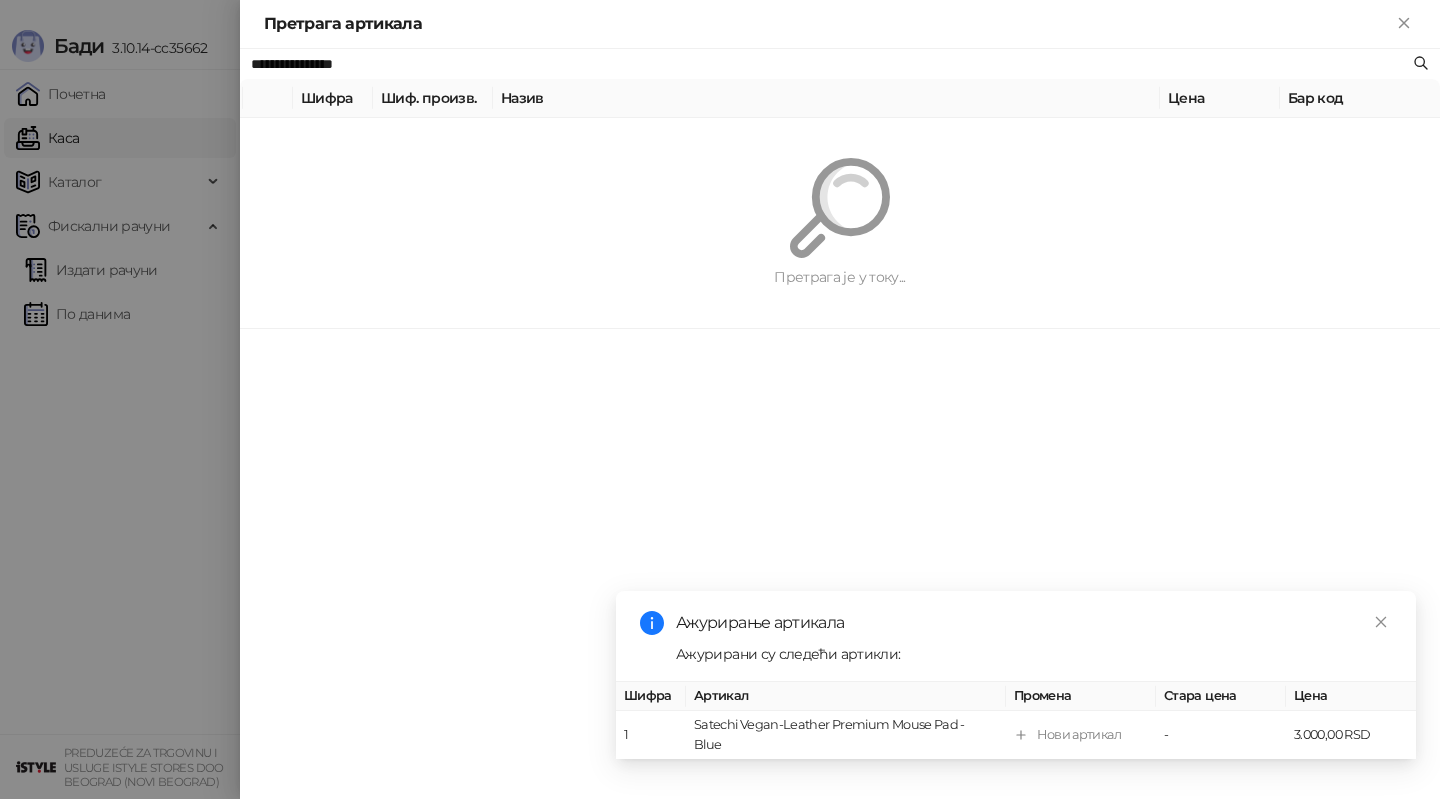 paste on "********" 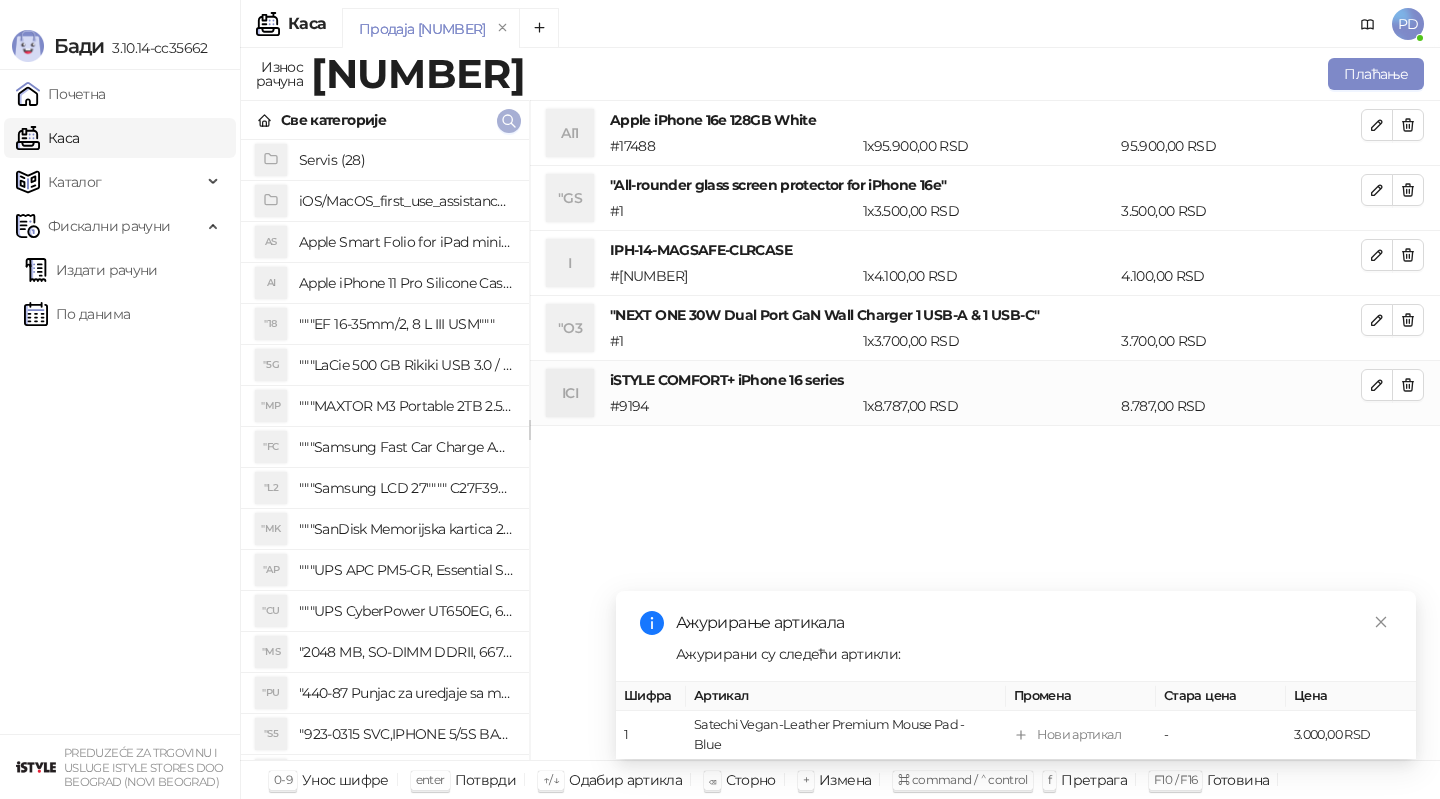 click 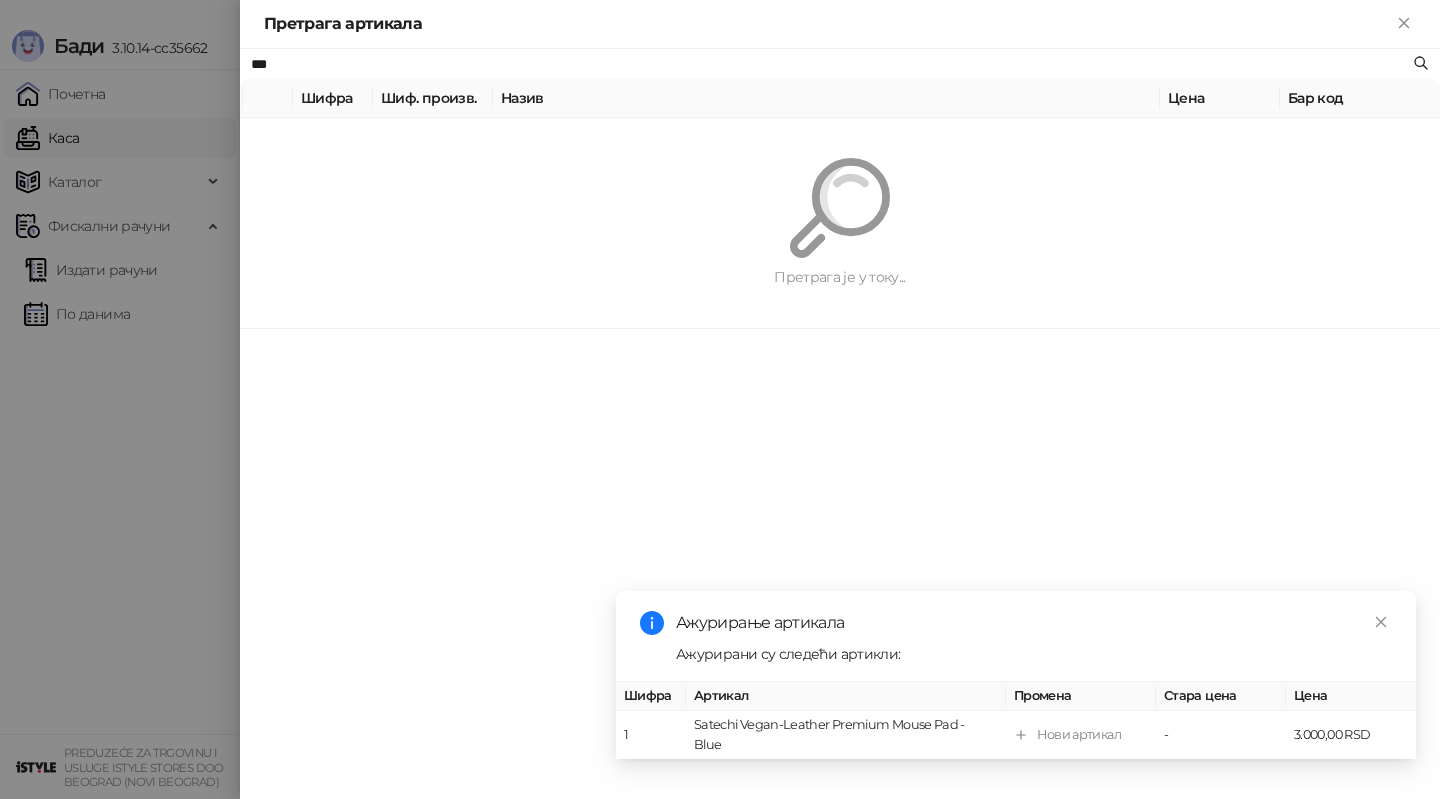type on "***" 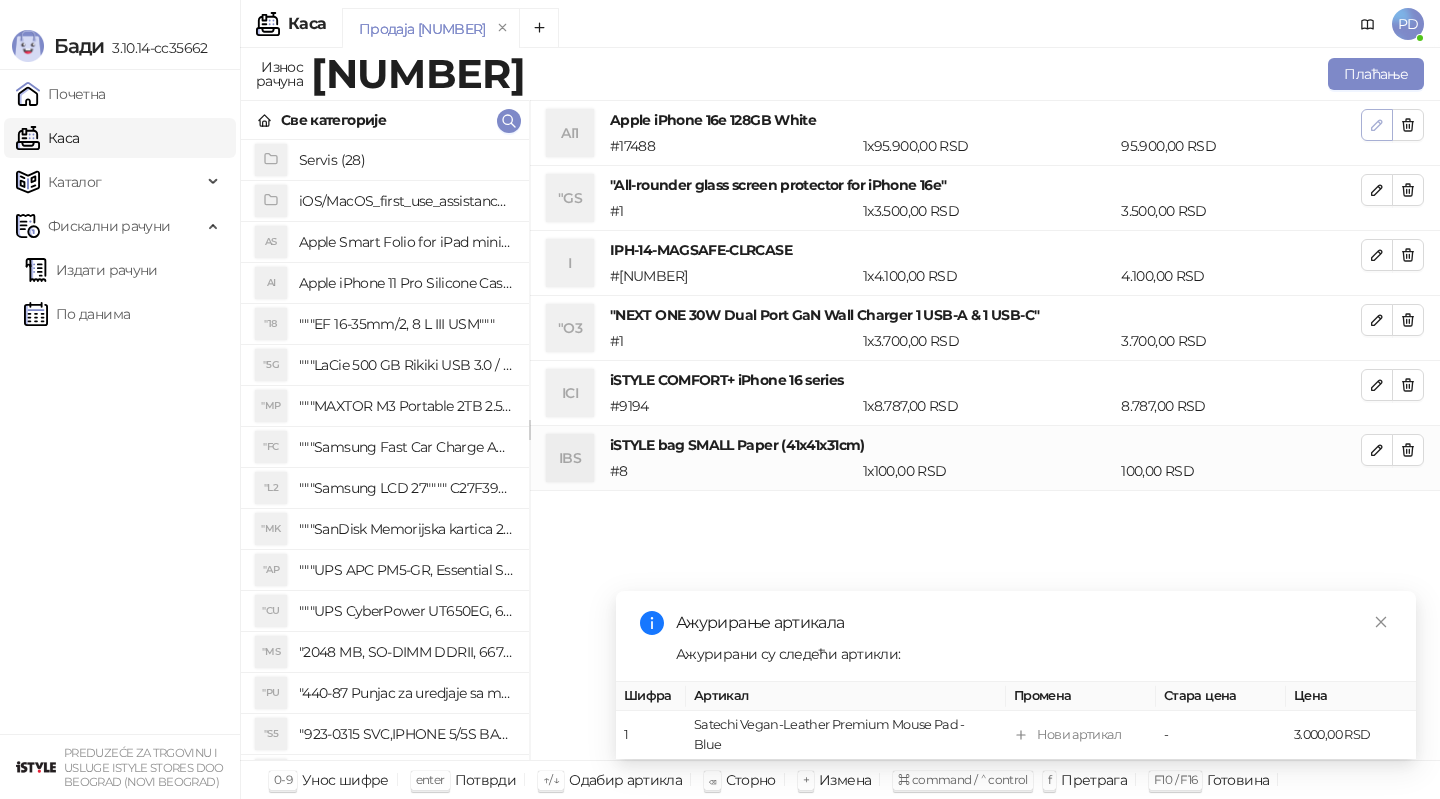 click at bounding box center [1377, 125] 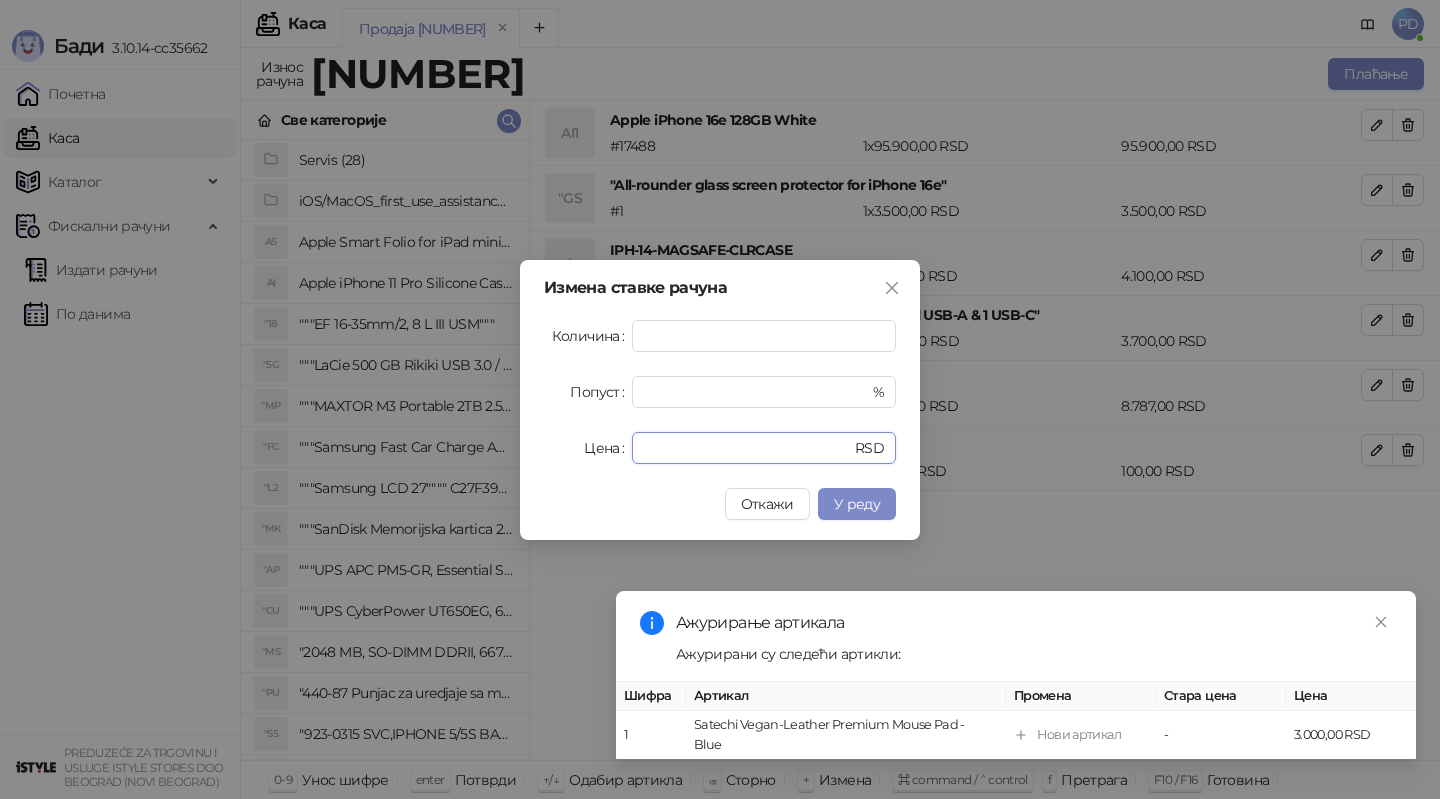 drag, startPoint x: 698, startPoint y: 445, endPoint x: 551, endPoint y: 445, distance: 147 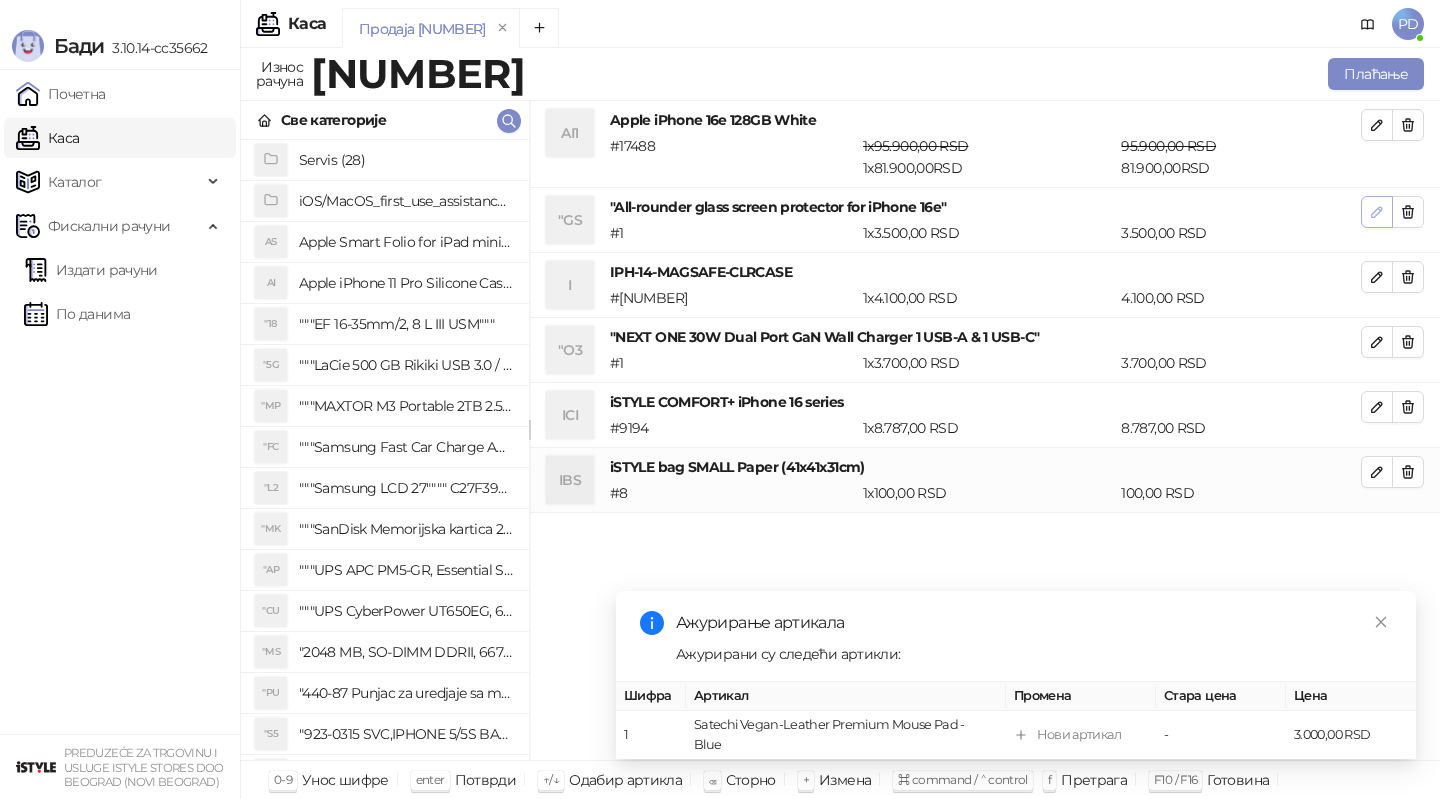 click at bounding box center [1377, 212] 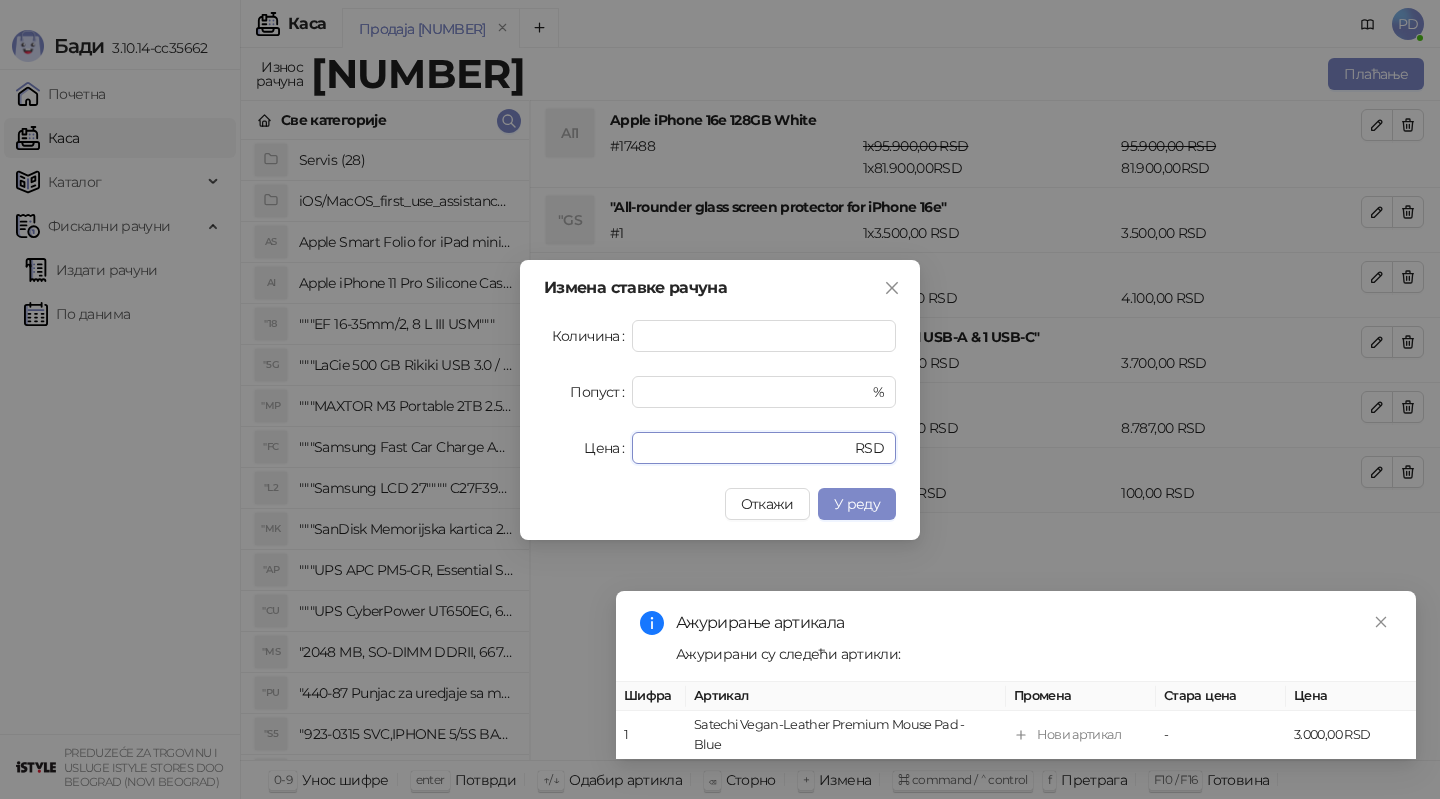 drag, startPoint x: 717, startPoint y: 446, endPoint x: 614, endPoint y: 446, distance: 103 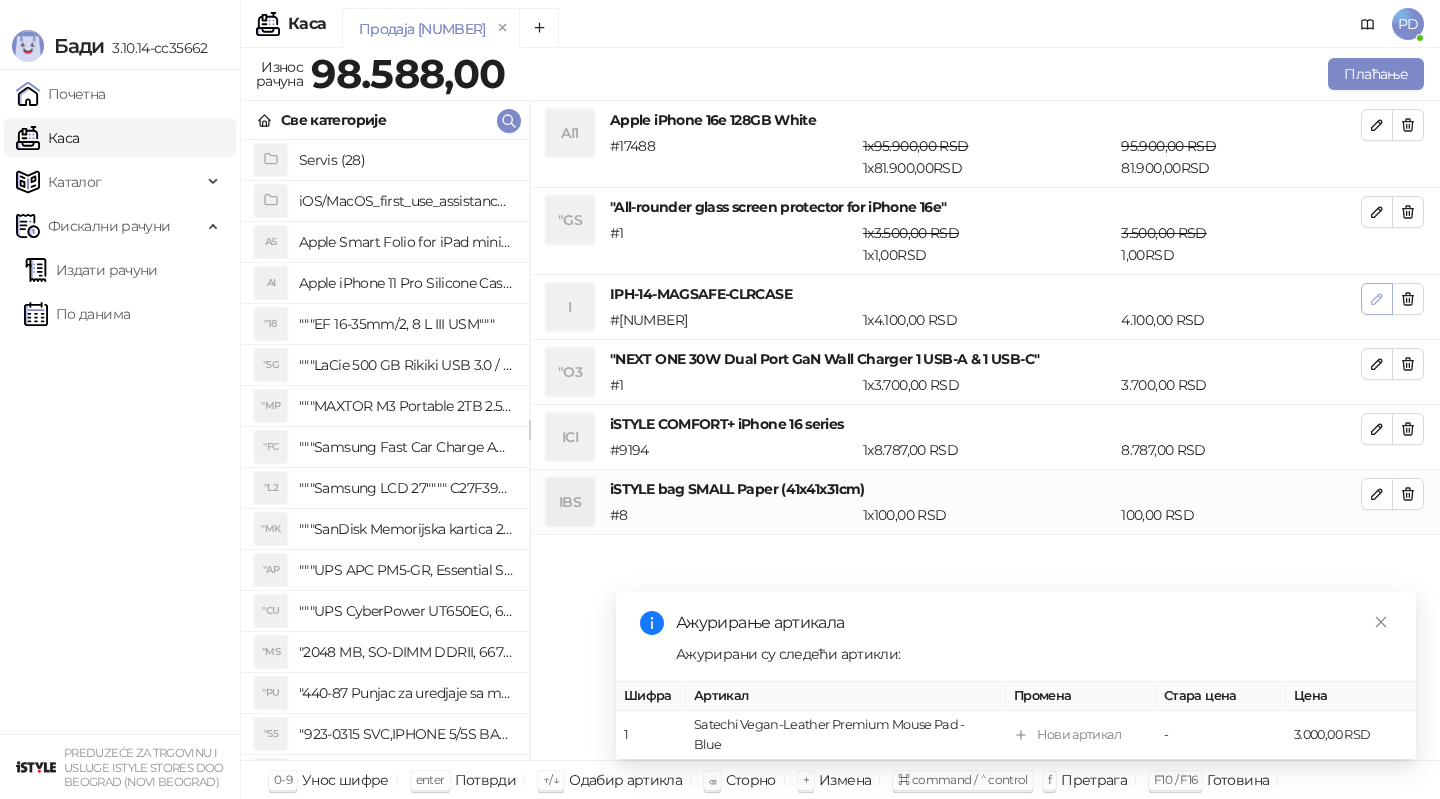 click 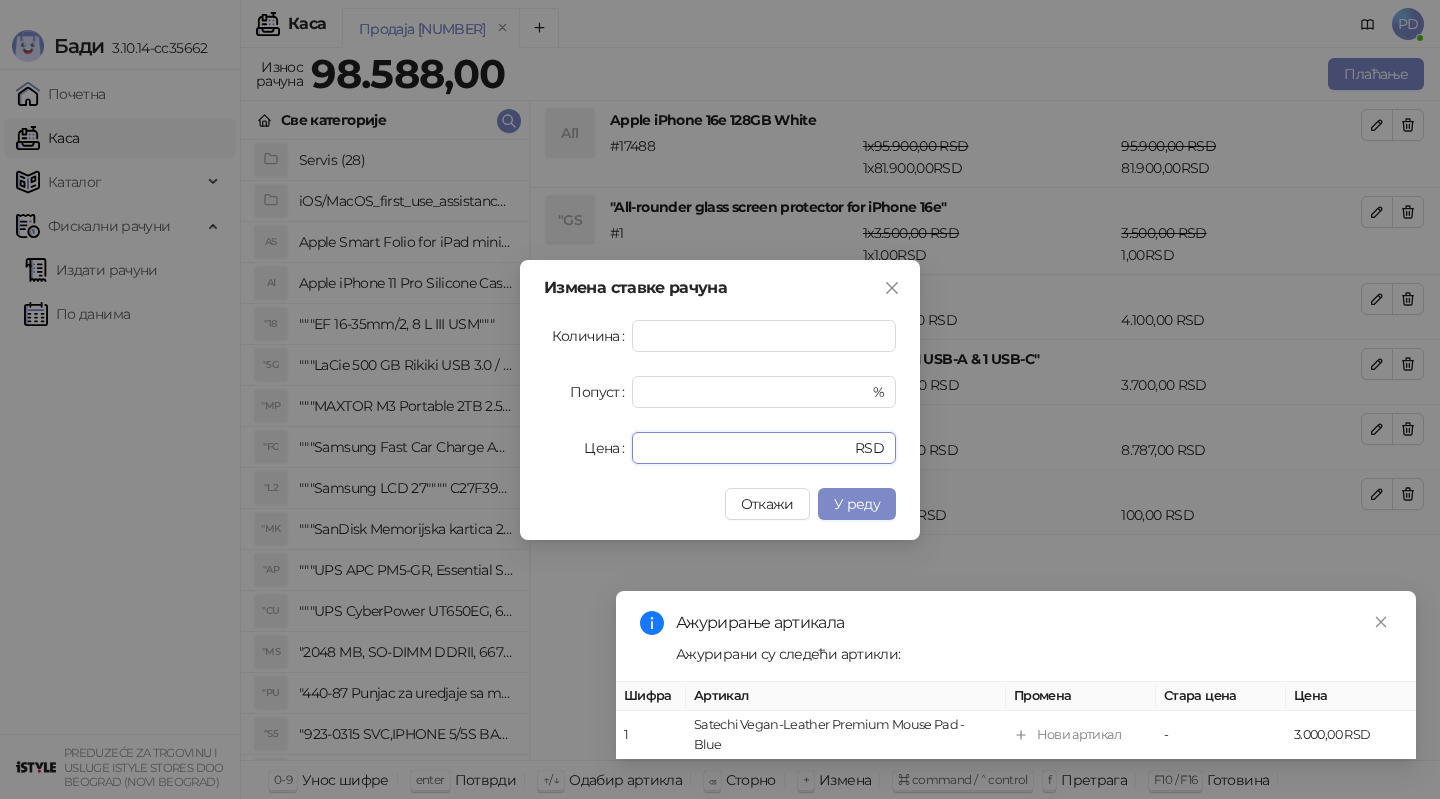 drag, startPoint x: 697, startPoint y: 449, endPoint x: 473, endPoint y: 449, distance: 224 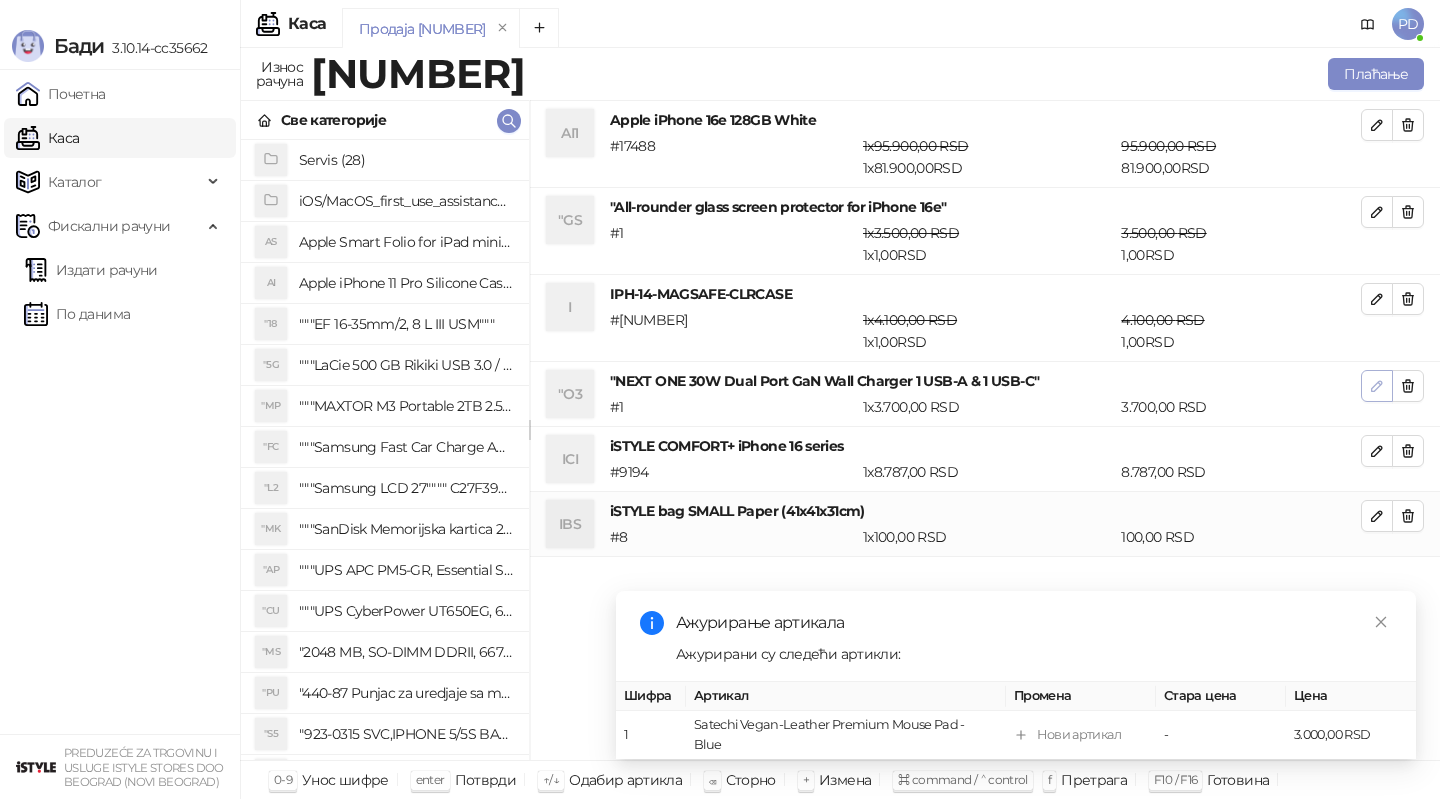 click 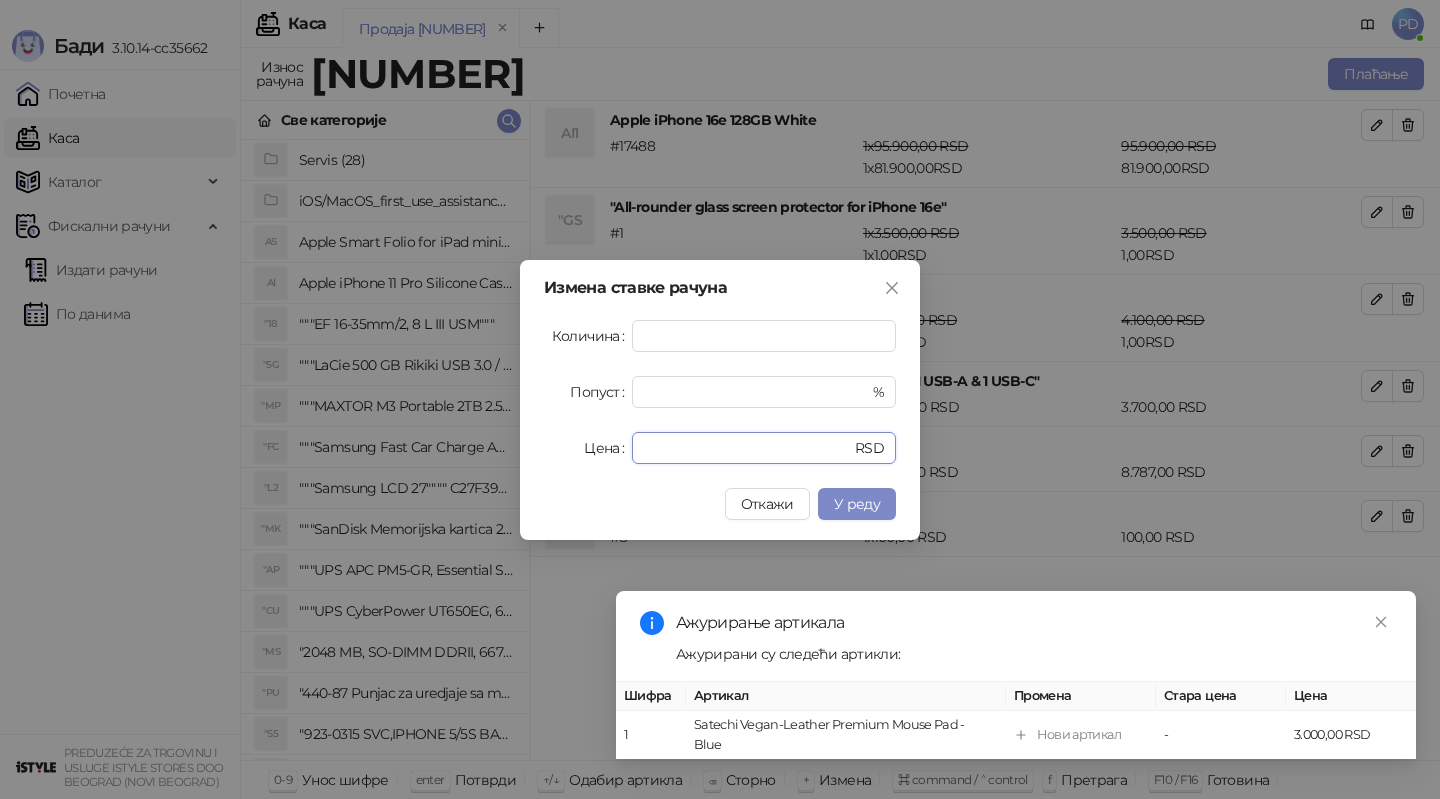 drag, startPoint x: 725, startPoint y: 449, endPoint x: 528, endPoint y: 444, distance: 197.06345 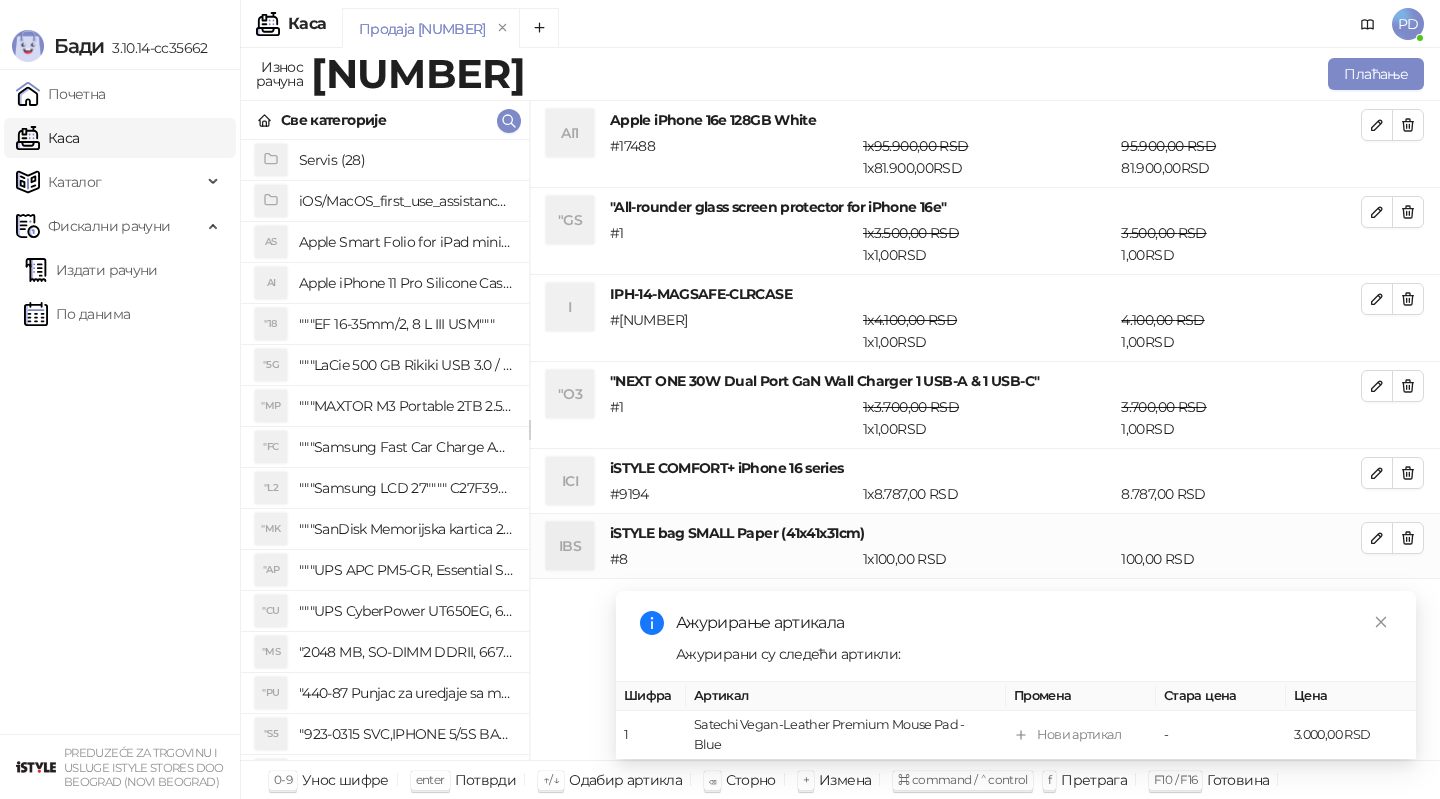 click on "Ажурирање артикала Ажурирани су следећи артикли: Шифра Артикал Промена Стара цена Цена           [NUMBER] [PRODUCT_NAME]     Нови артикал - [PRICE] RSD" at bounding box center (1016, 675) 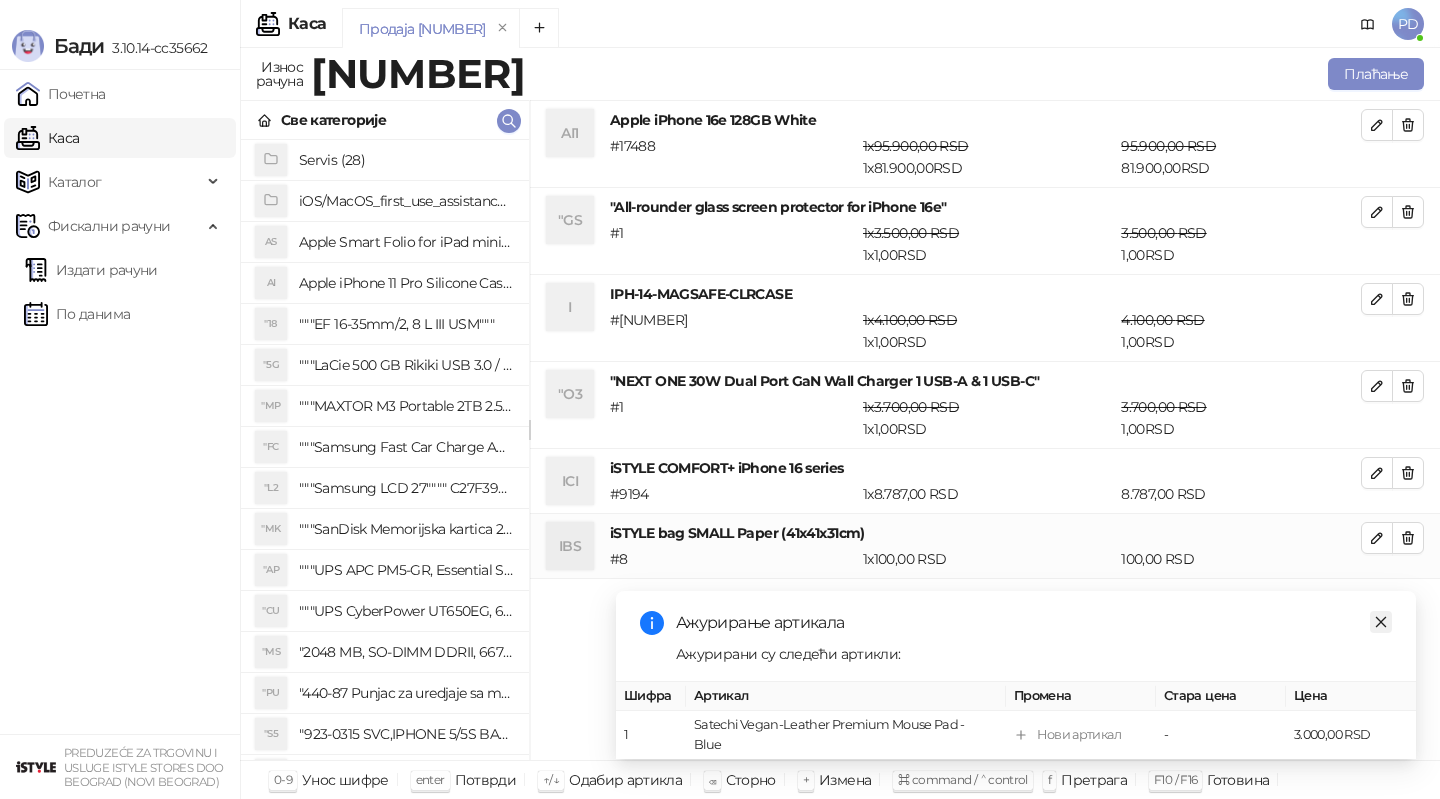 click 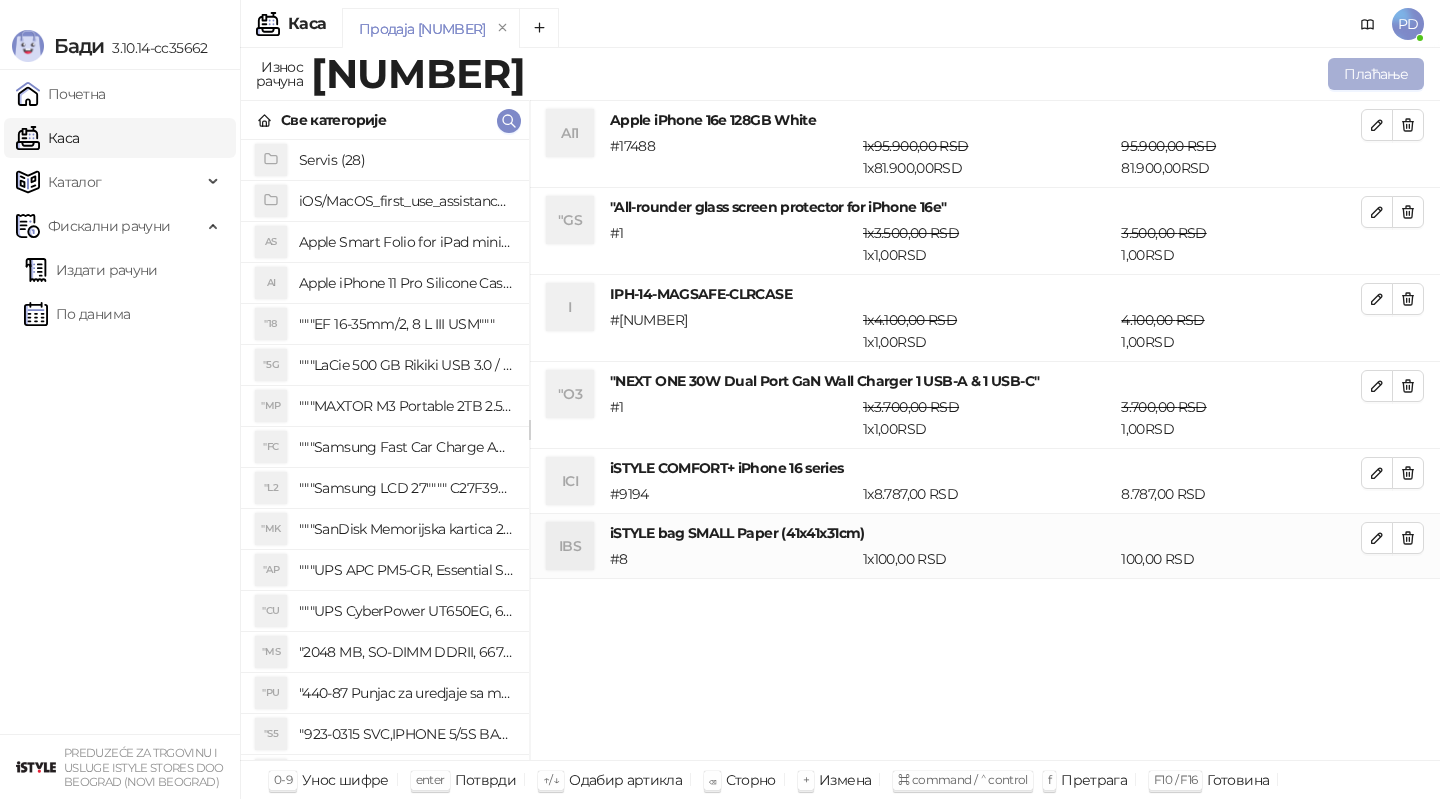 click on "Плаћање" at bounding box center (1376, 74) 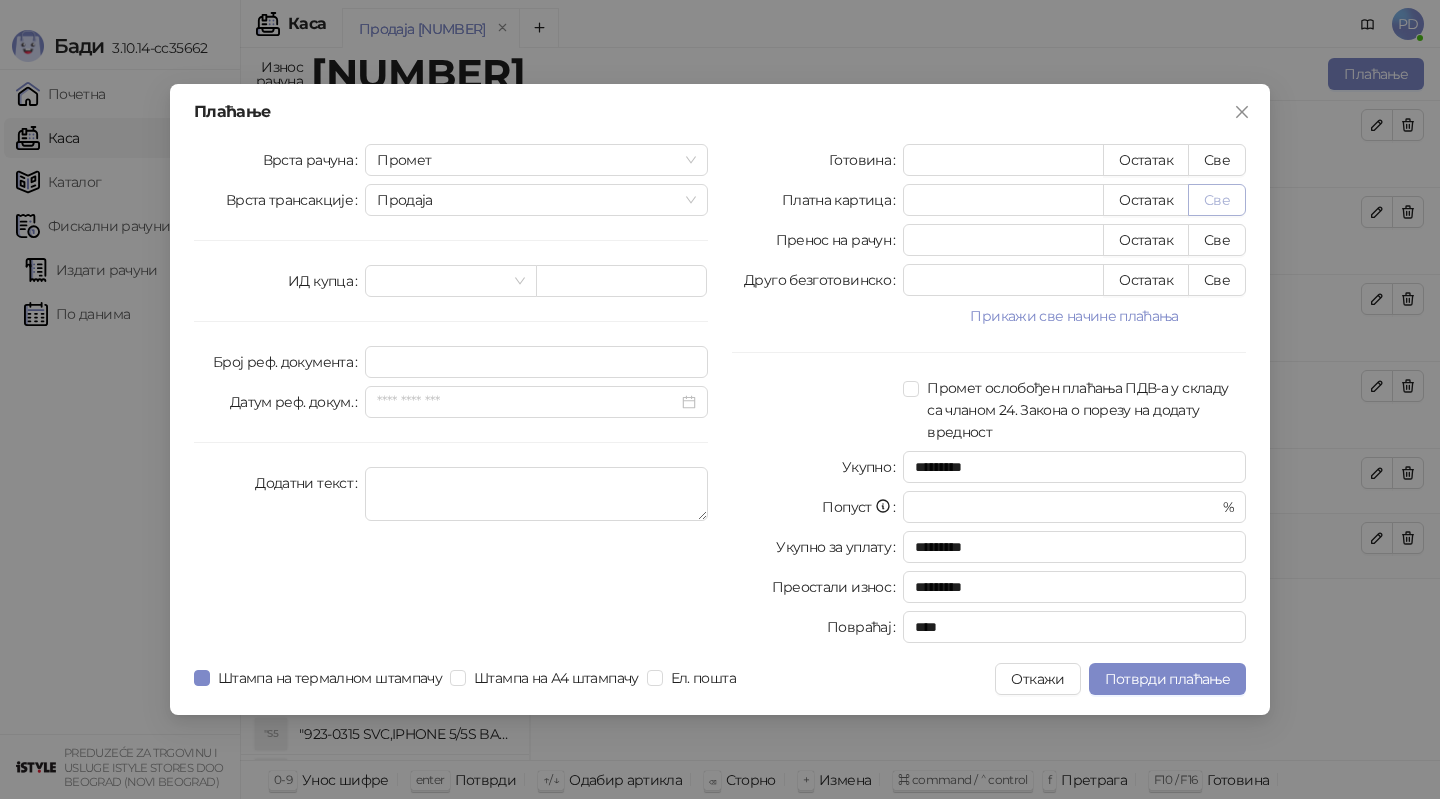 click on "Све" at bounding box center (1217, 200) 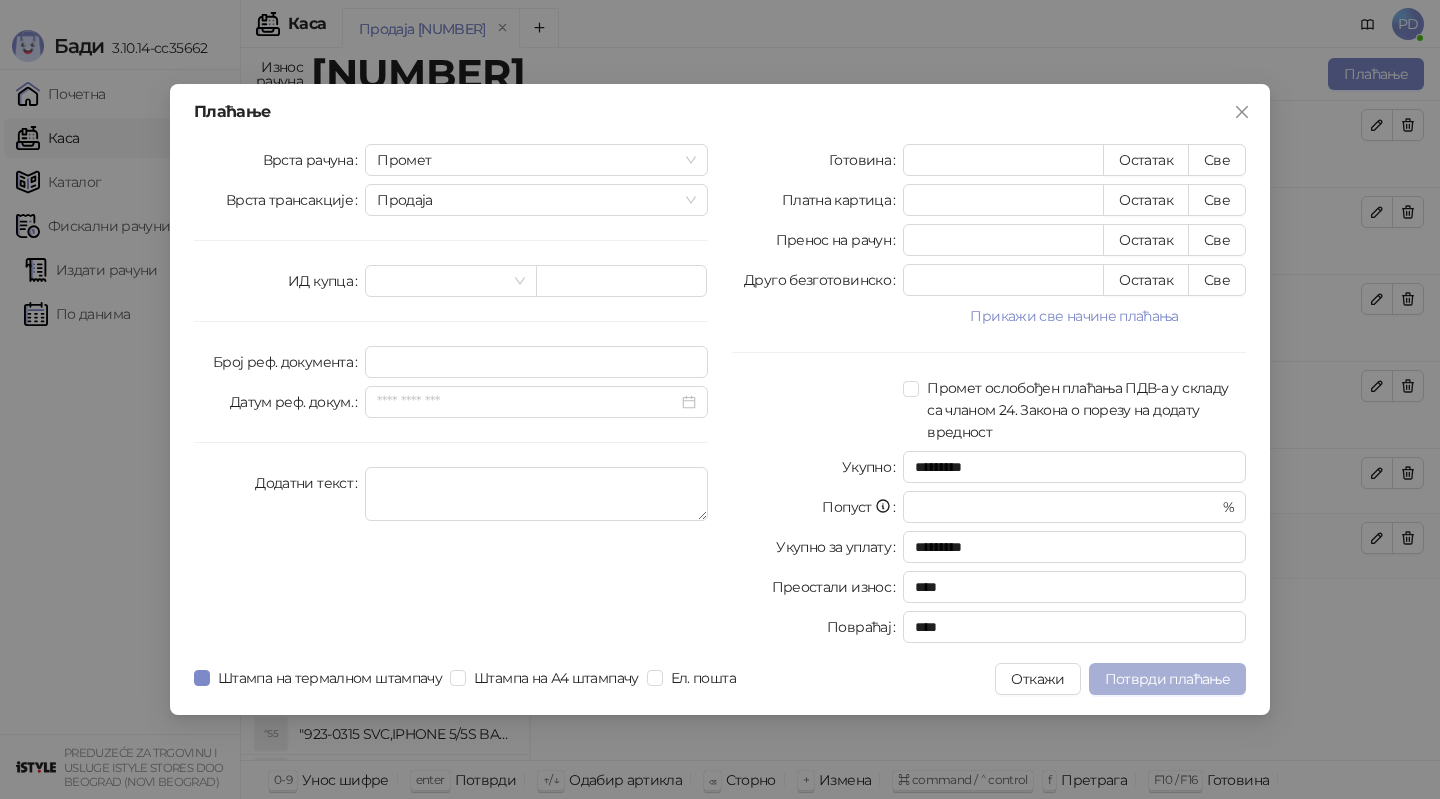 click on "Потврди плаћање" at bounding box center (1167, 679) 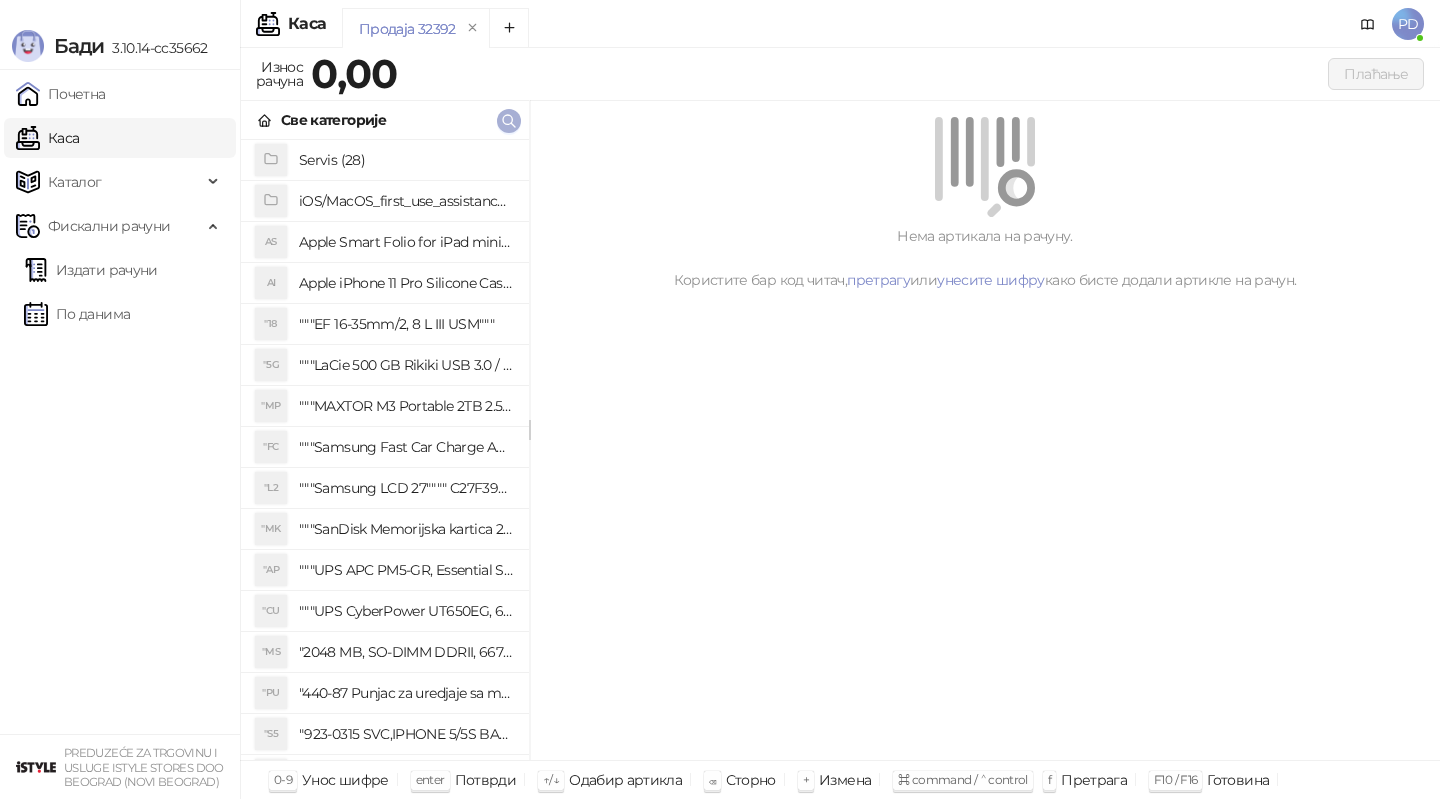click 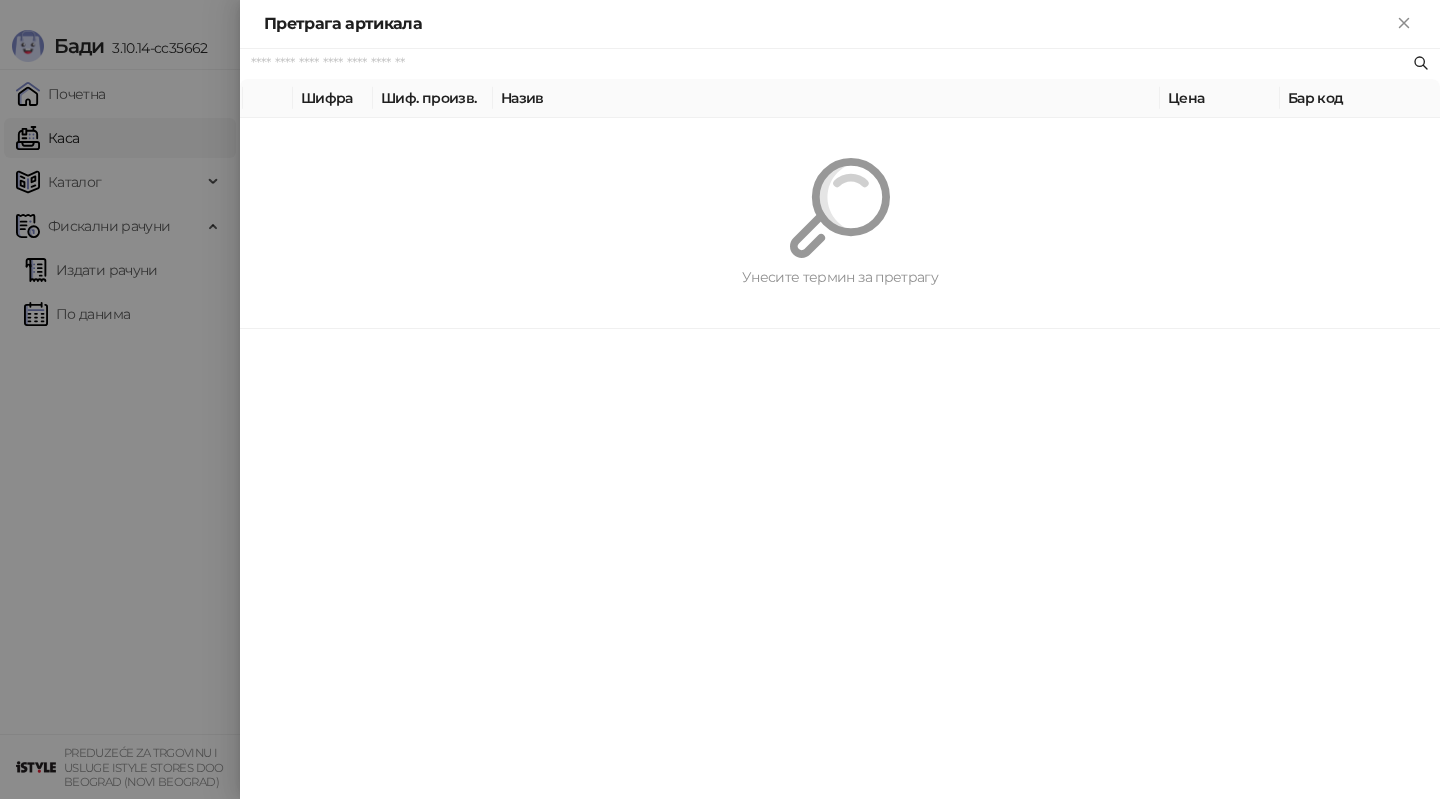 paste on "*******" 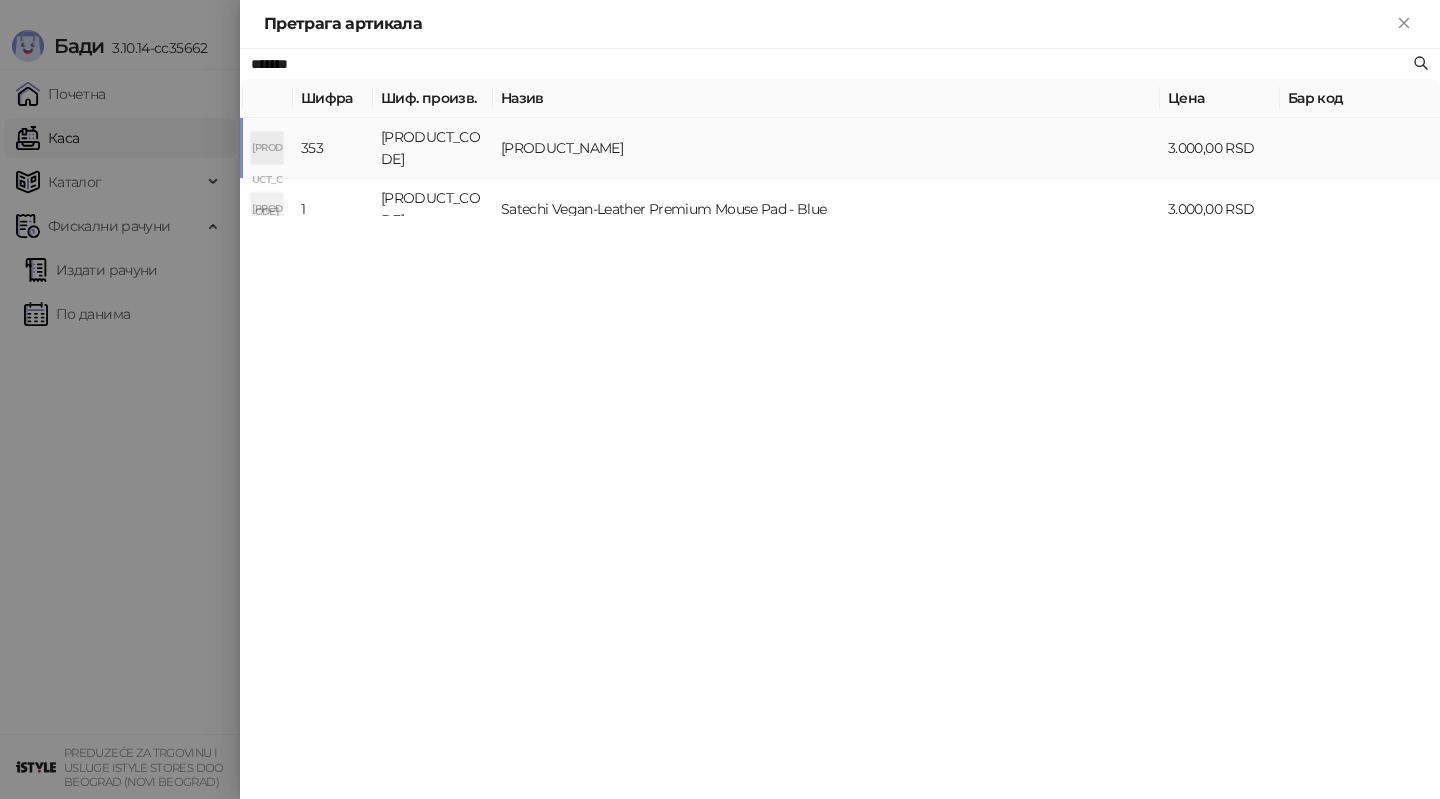 type on "*******" 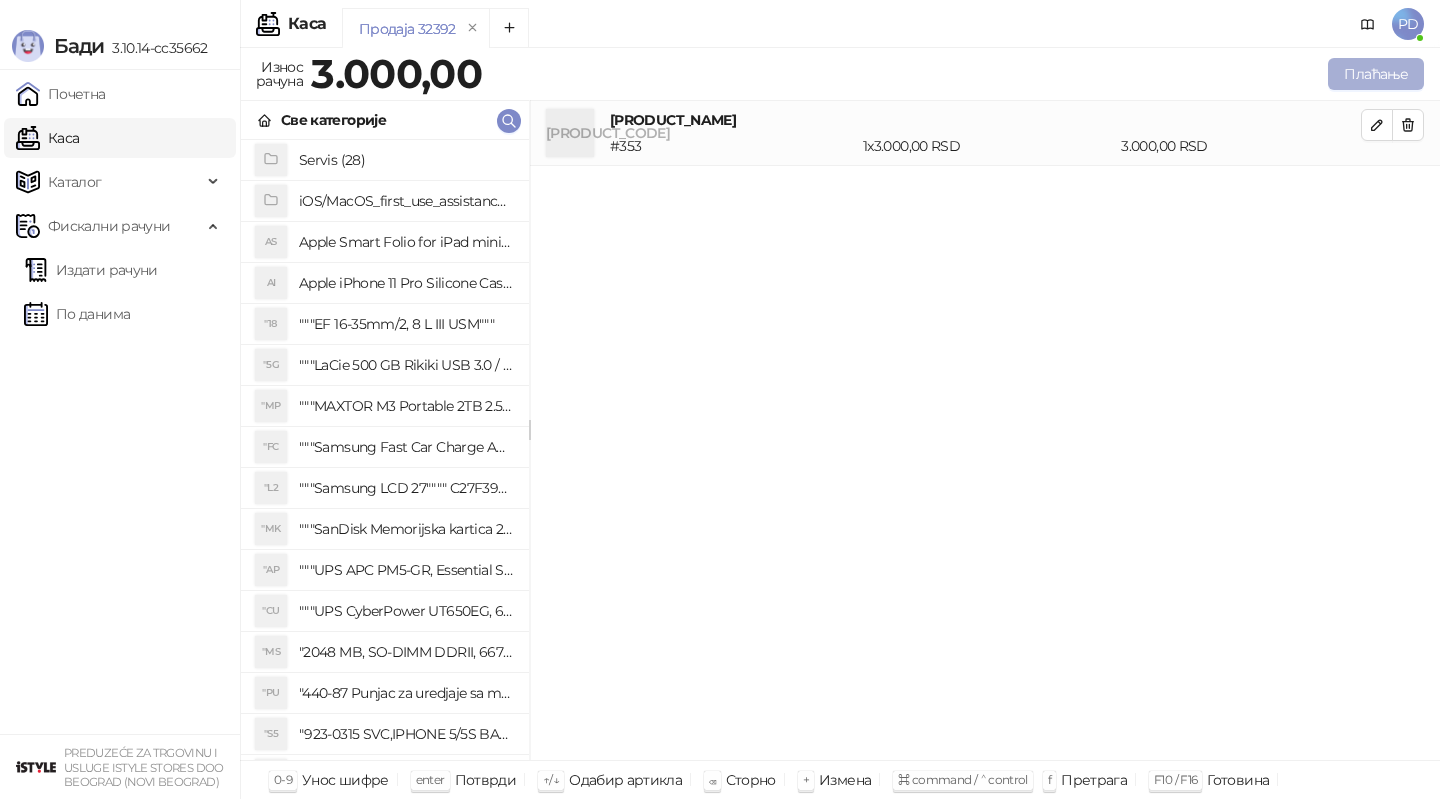 click on "Плаћање" at bounding box center [1376, 74] 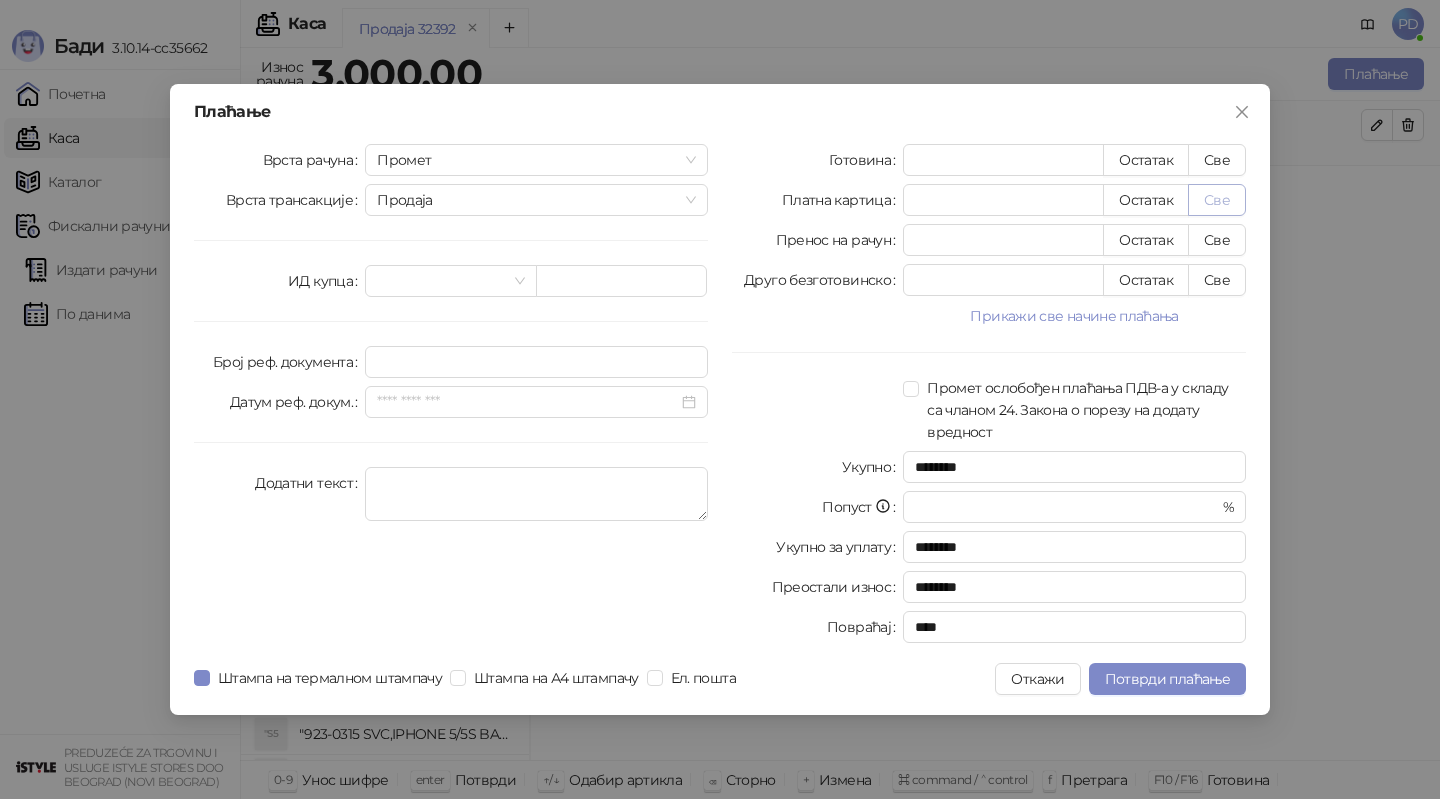 click on "Све" at bounding box center [1217, 200] 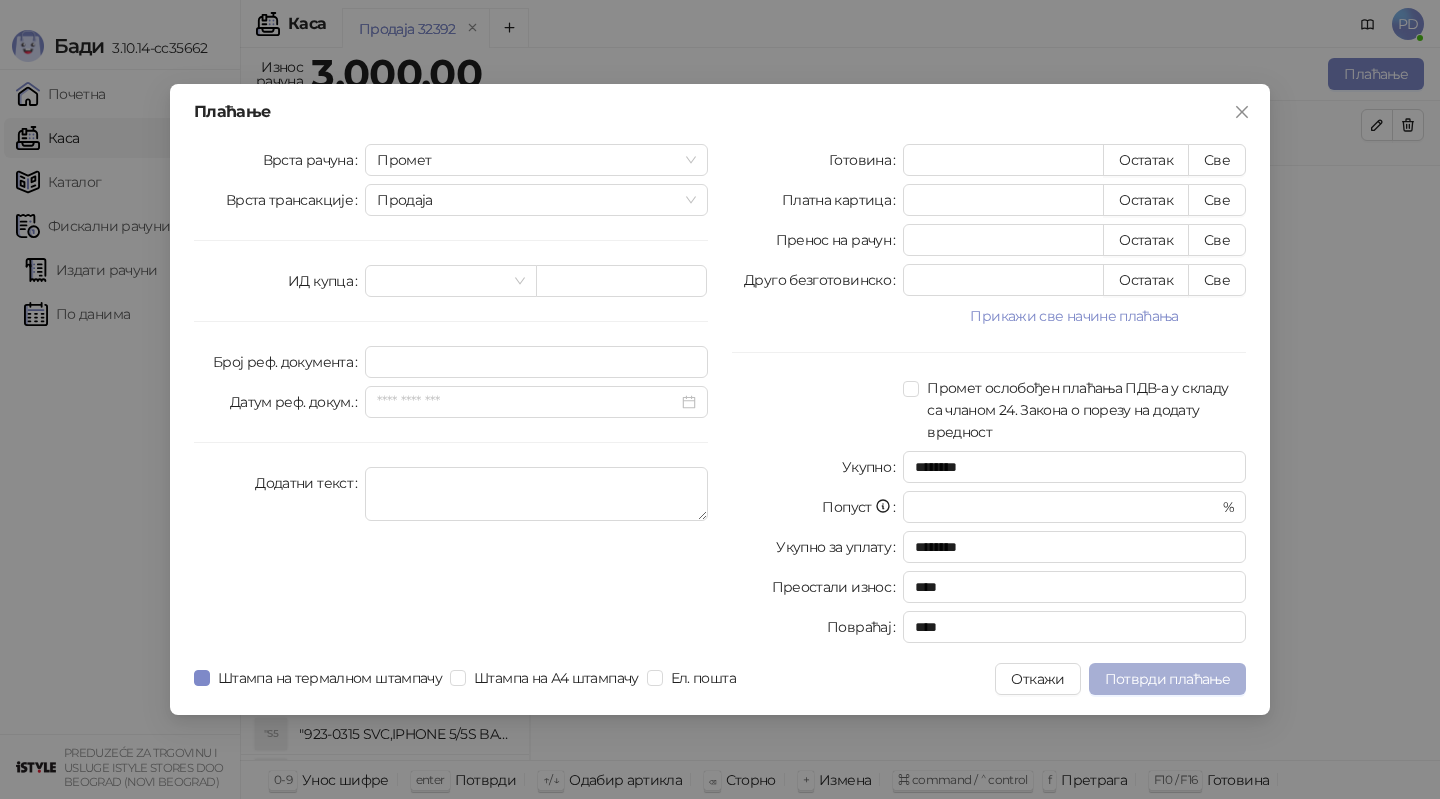 click on "Потврди плаћање" at bounding box center [1167, 679] 